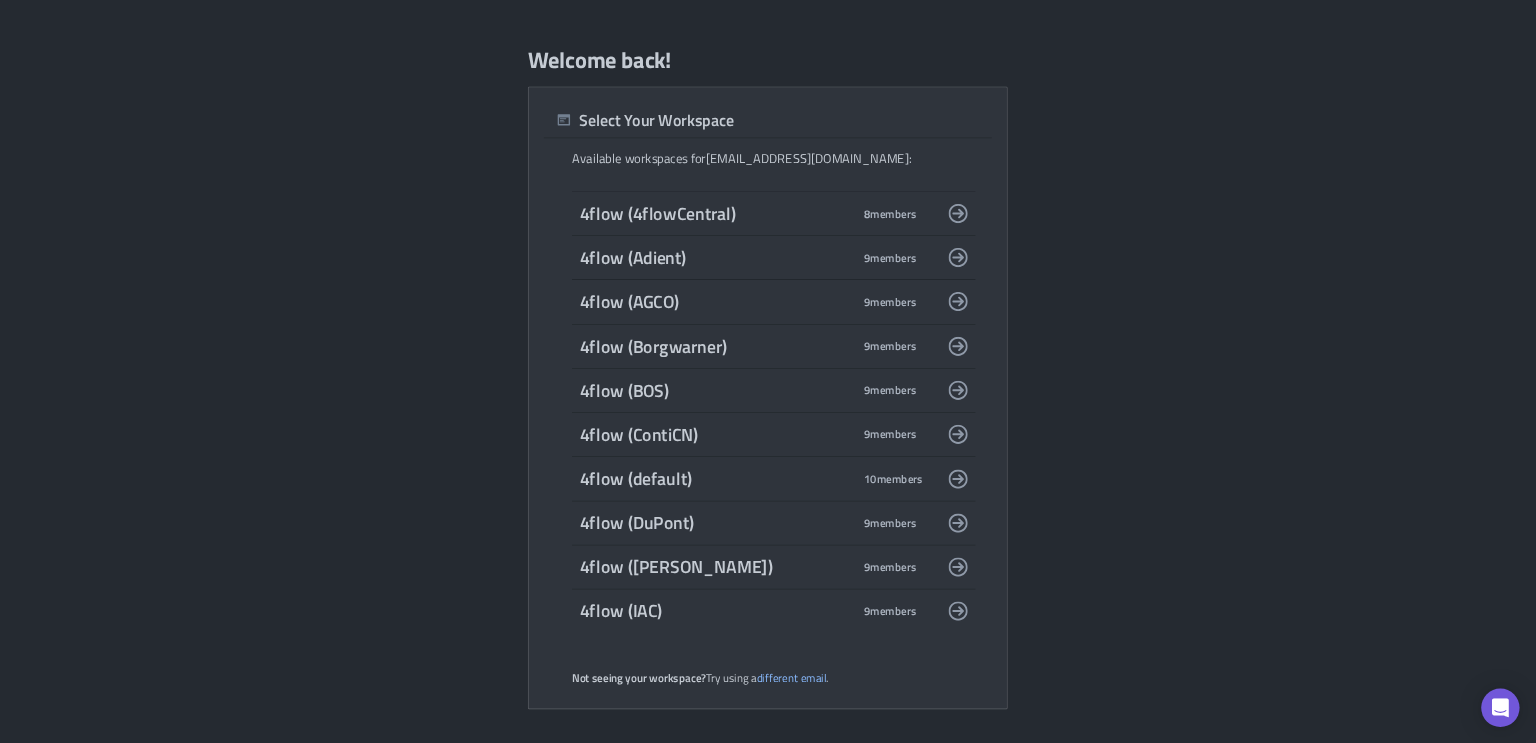 scroll, scrollTop: 0, scrollLeft: 0, axis: both 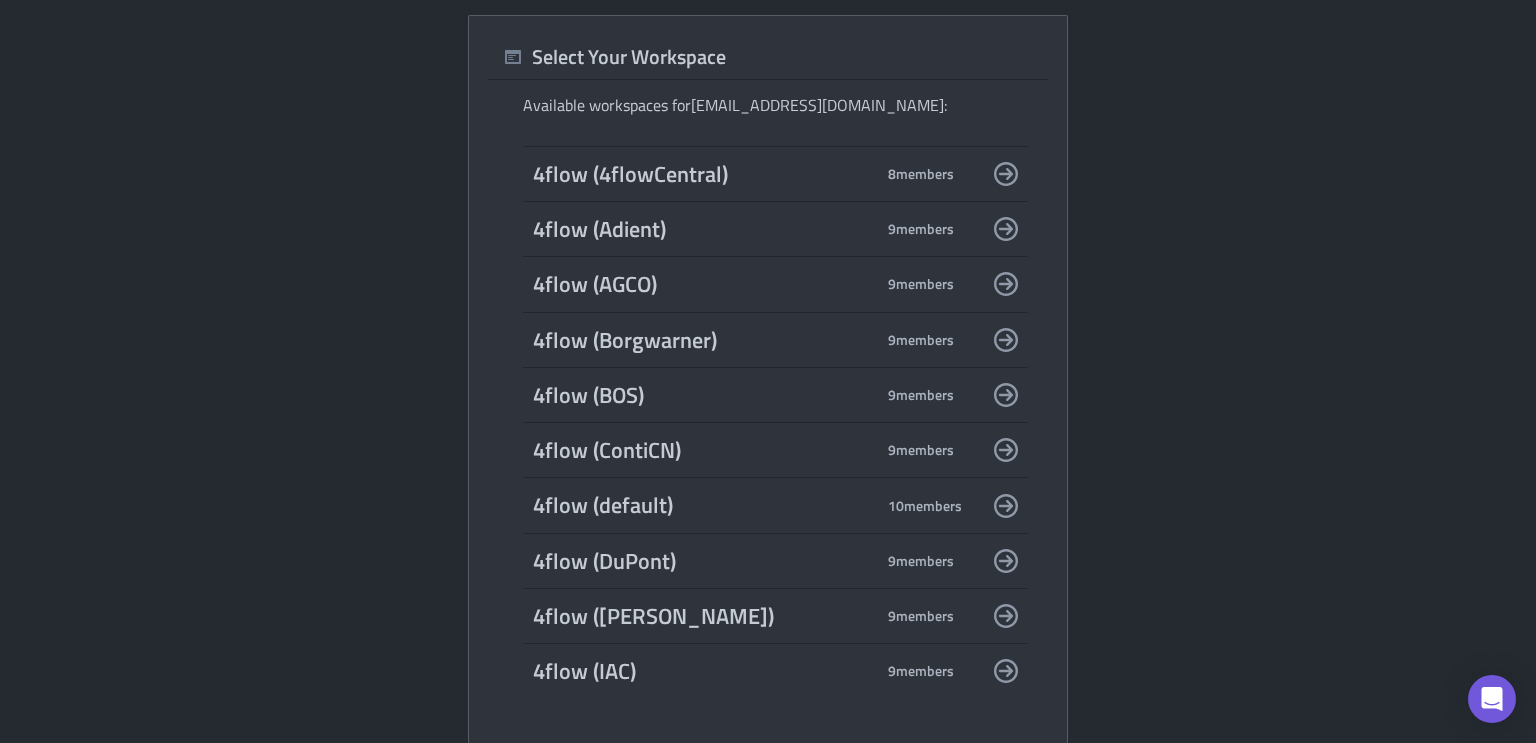 click on "4flow (AGCO) 9  member s" at bounding box center [775, 284] 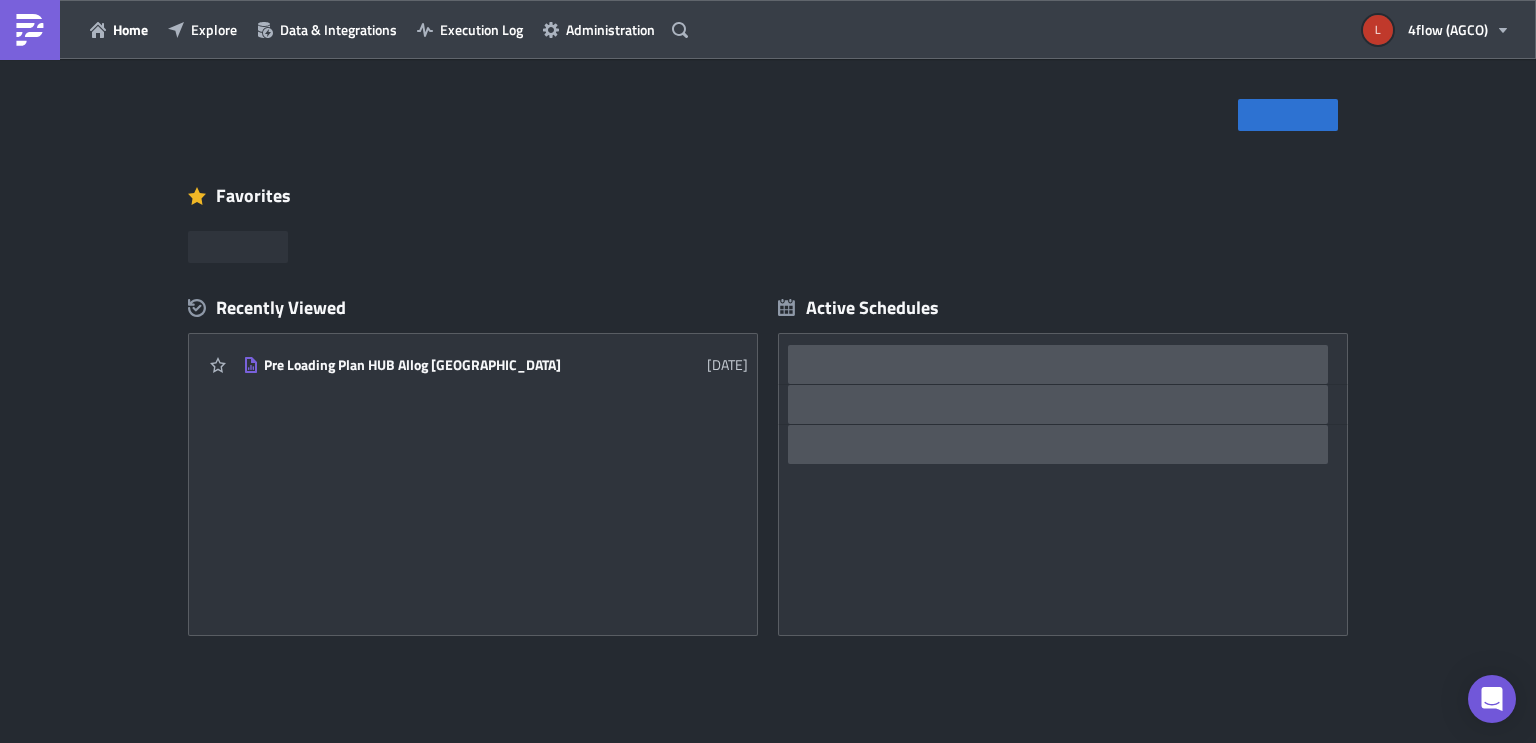 scroll, scrollTop: 0, scrollLeft: 0, axis: both 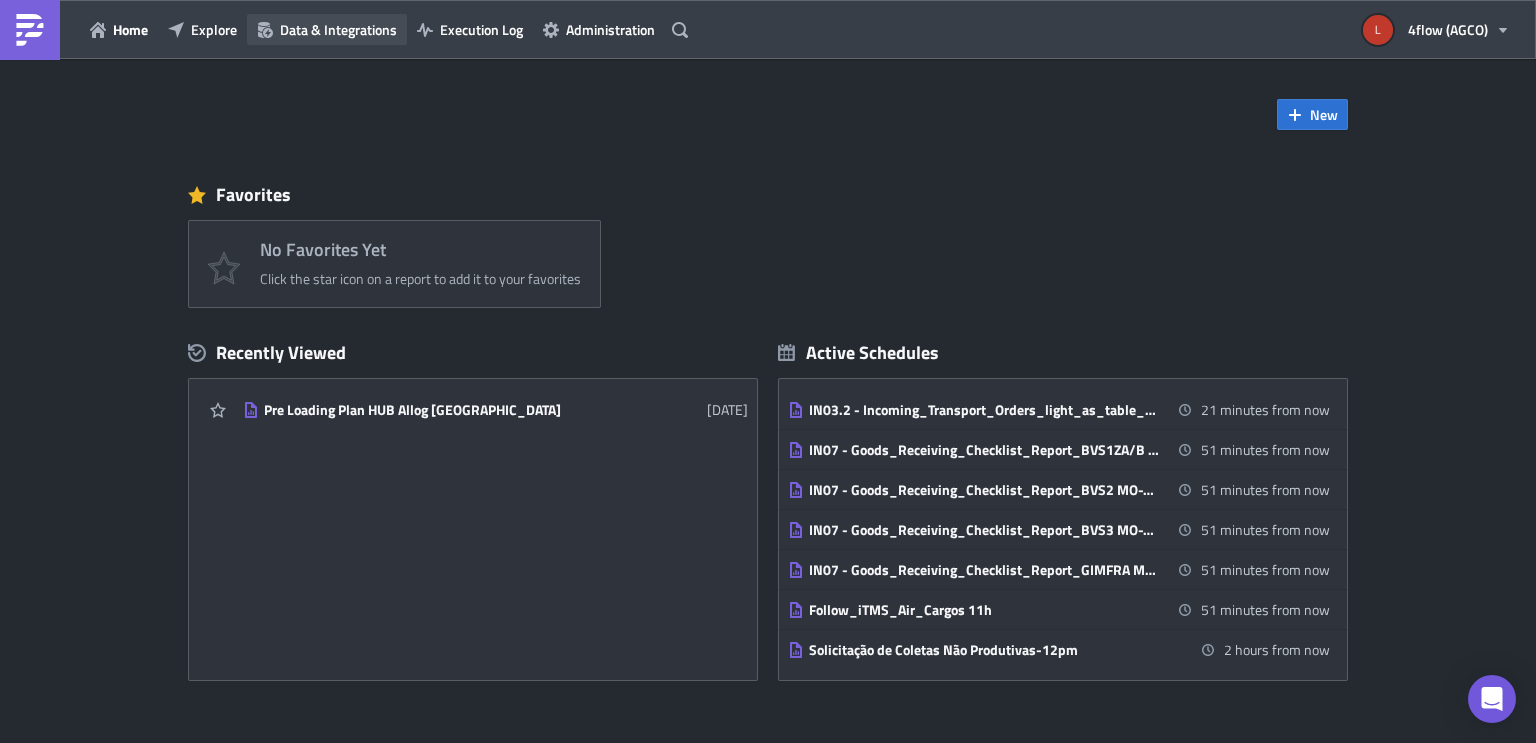 click on "Data & Integrations" at bounding box center [338, 29] 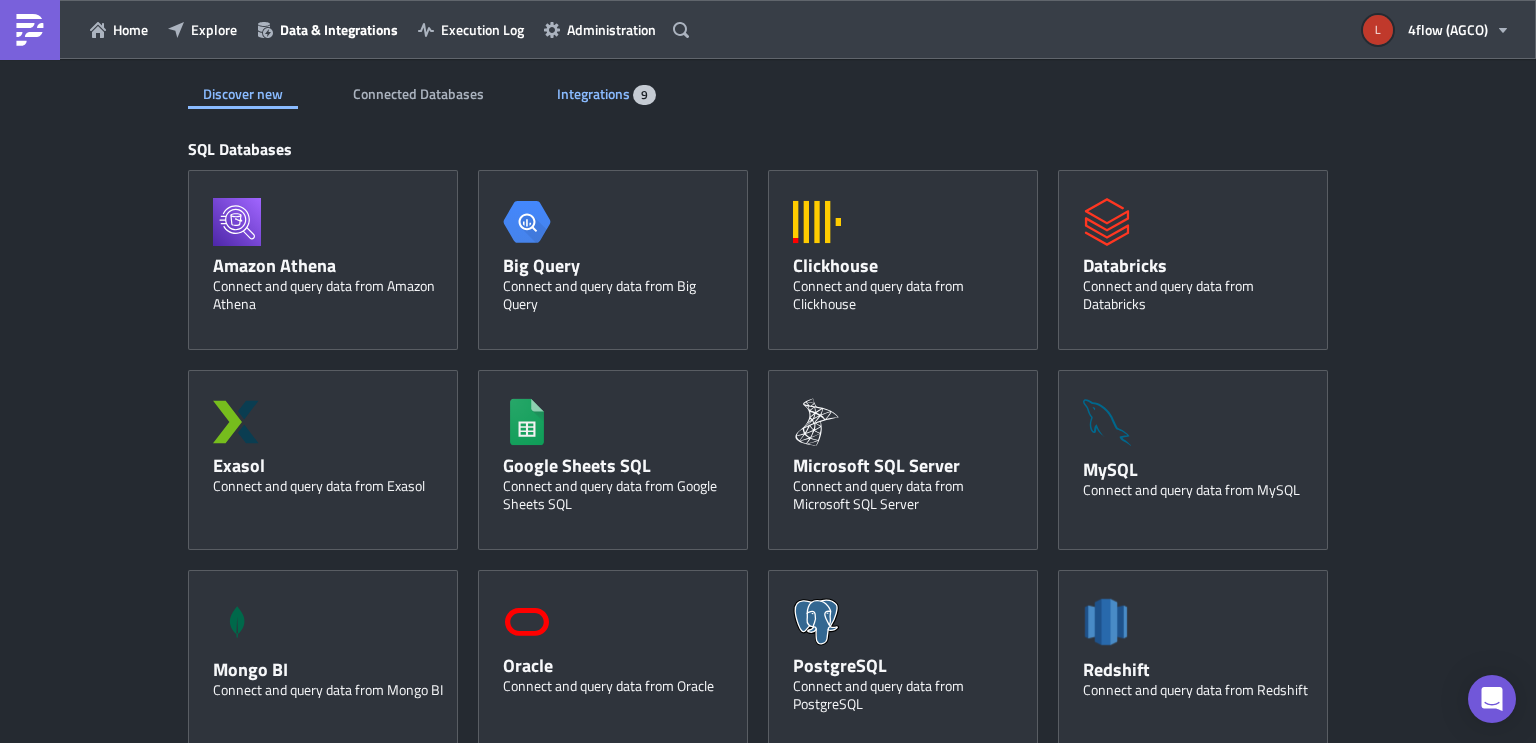 click on "Integrations" at bounding box center [595, 93] 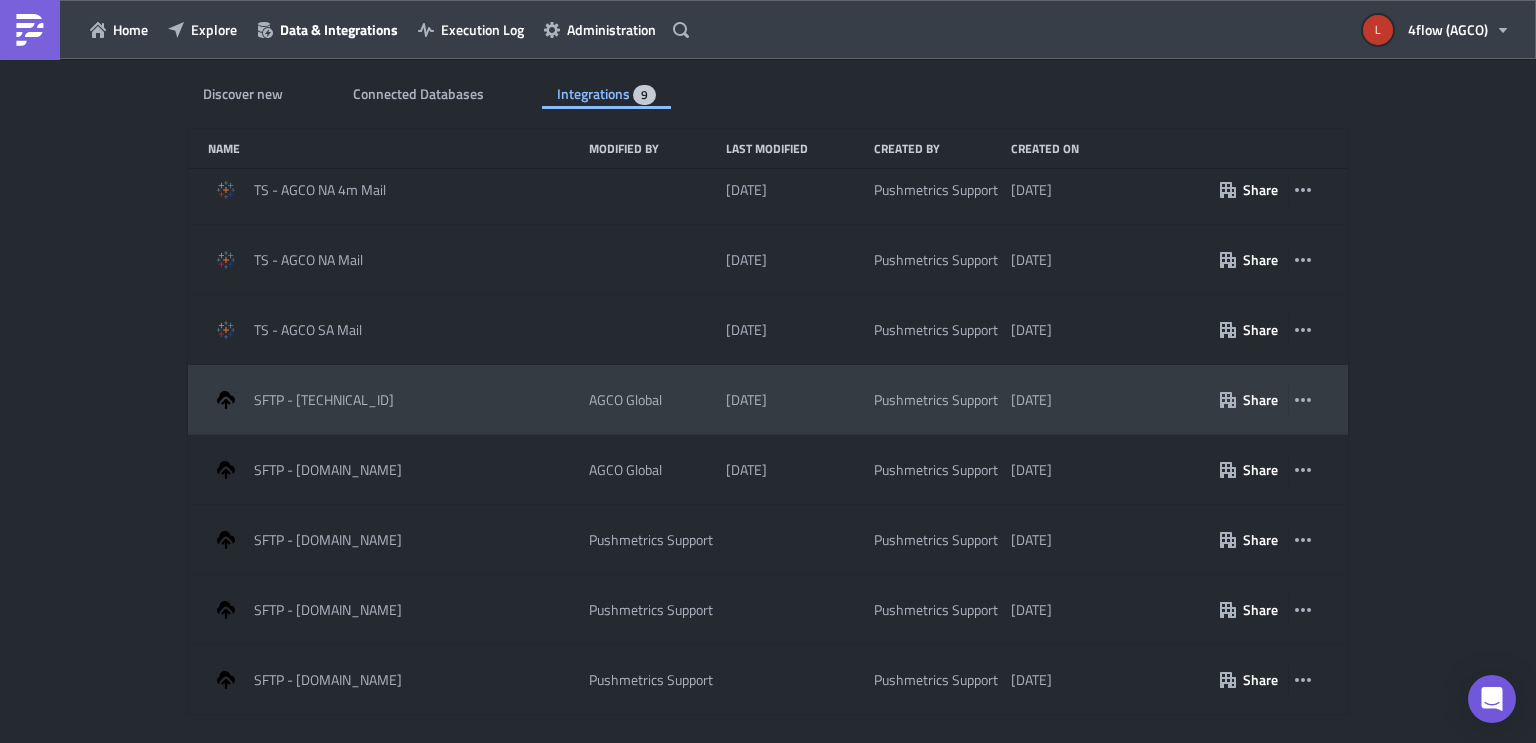 scroll, scrollTop: 84, scrollLeft: 0, axis: vertical 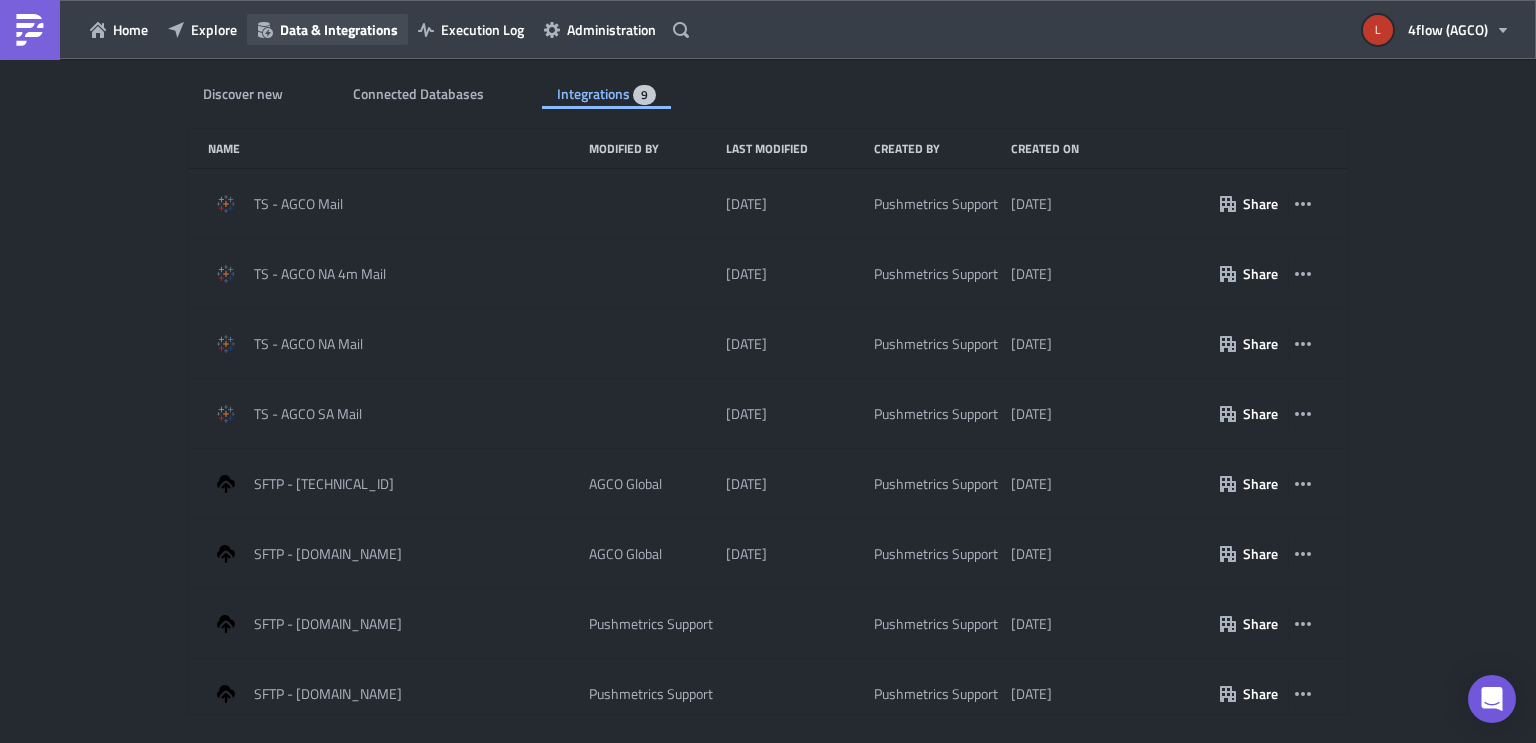 click on "Data & Integrations" at bounding box center [339, 29] 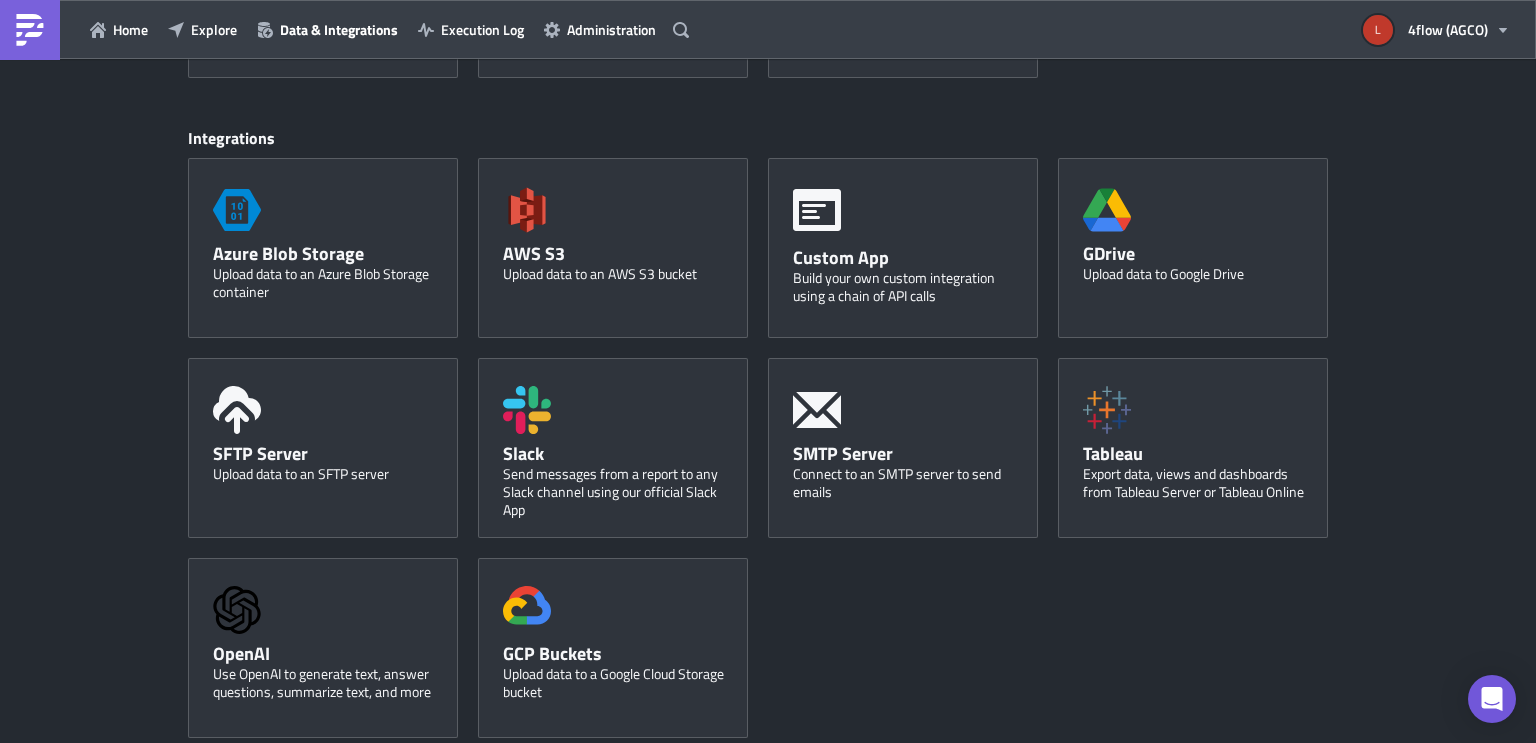 scroll, scrollTop: 884, scrollLeft: 0, axis: vertical 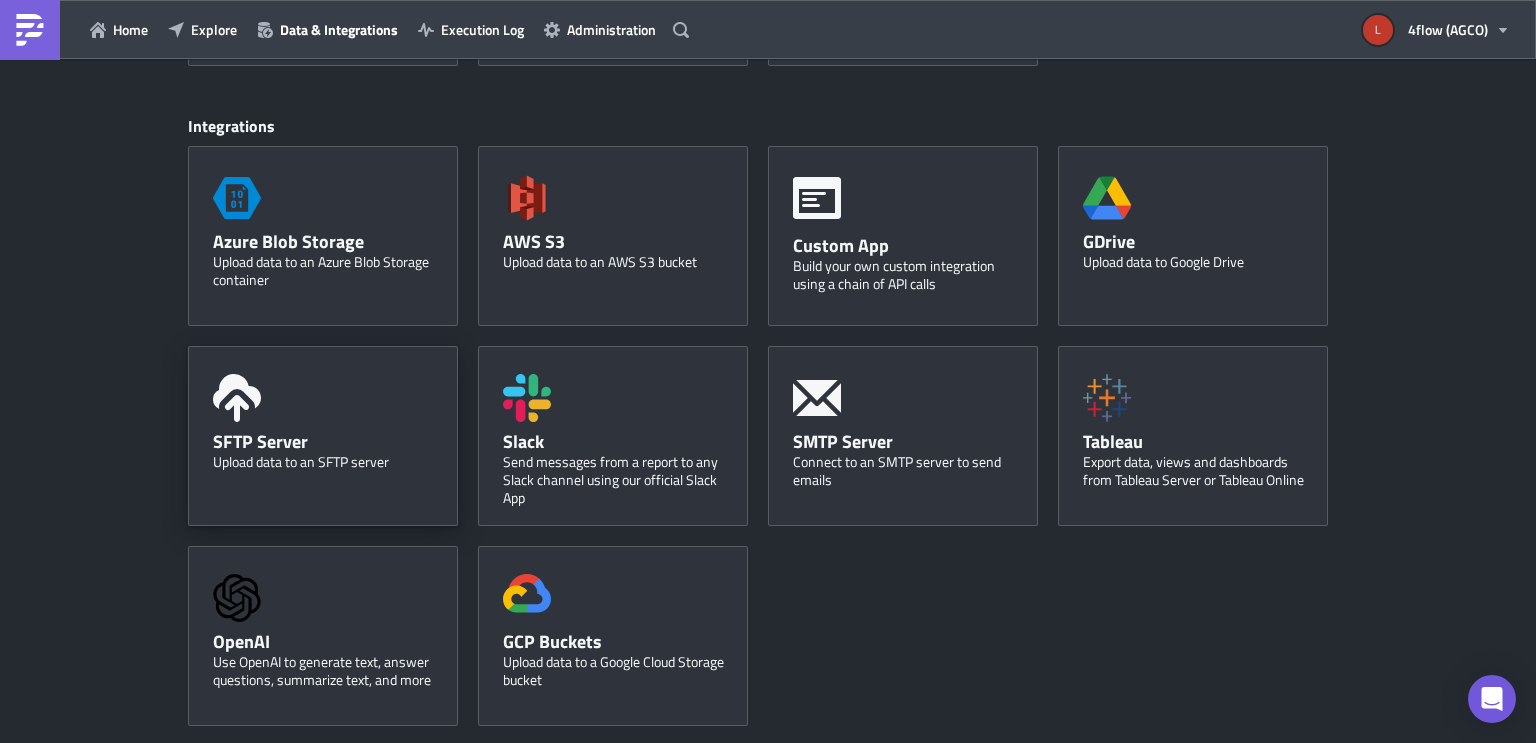 click on "SFTP Server" at bounding box center (328, 441) 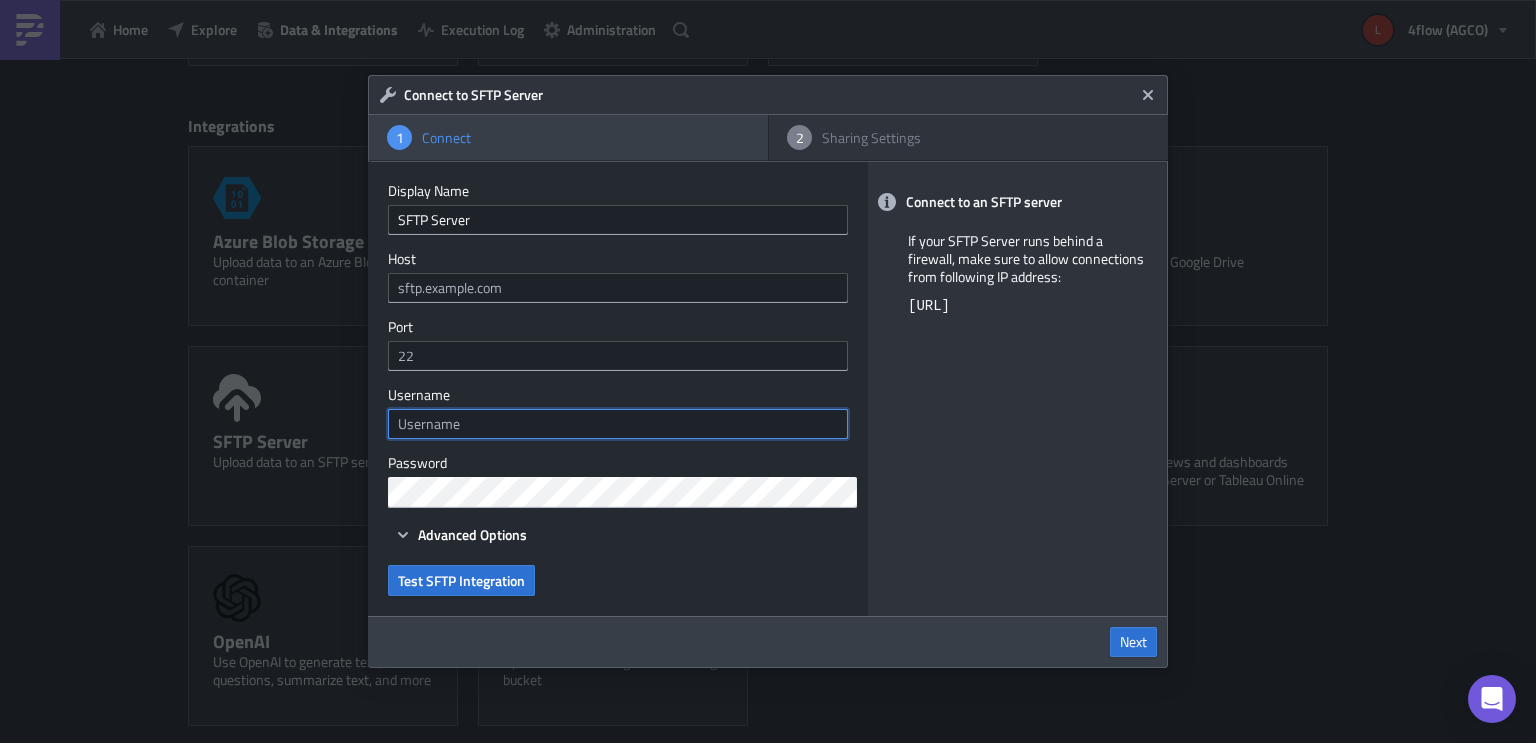 type on "TestingToken" 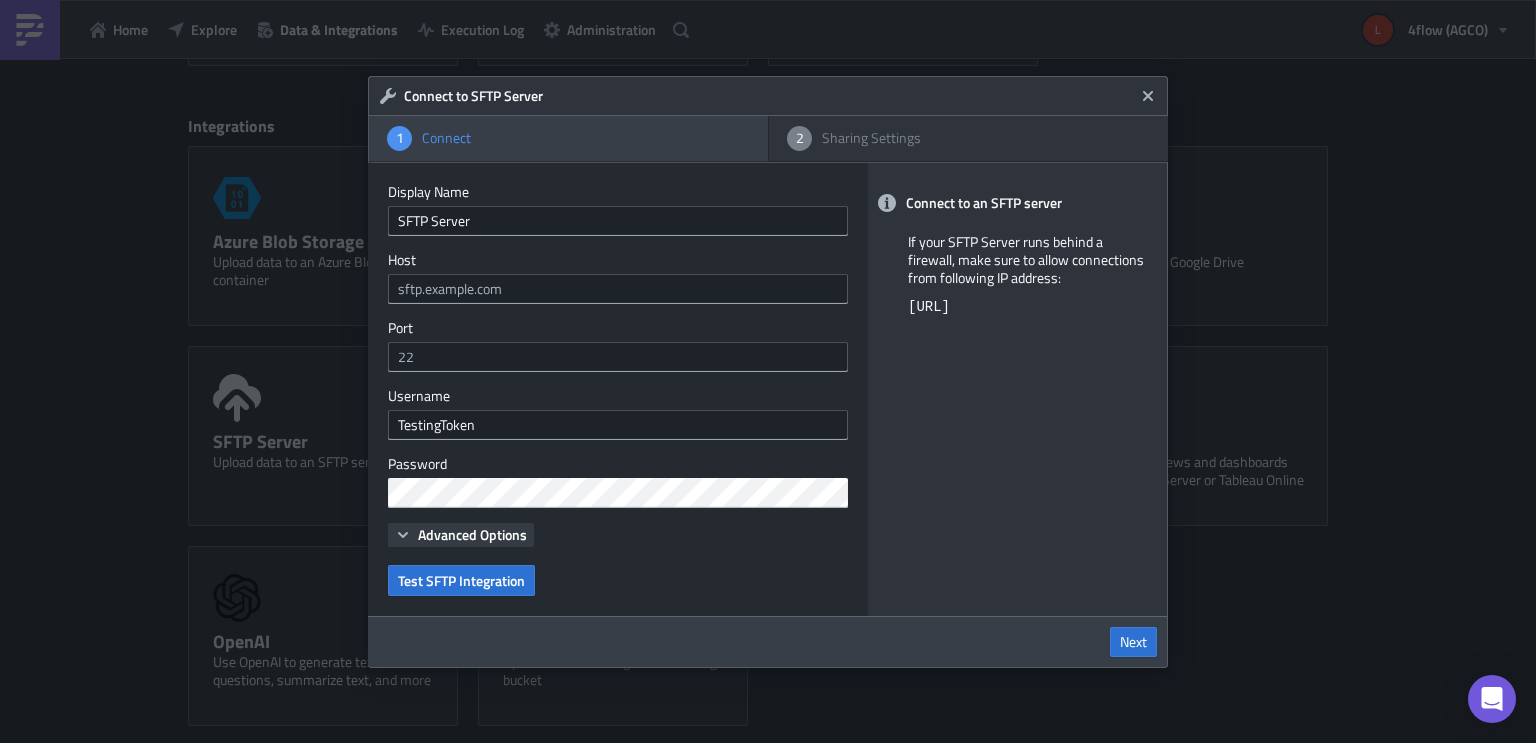 click on "Advanced Options" at bounding box center (472, 534) 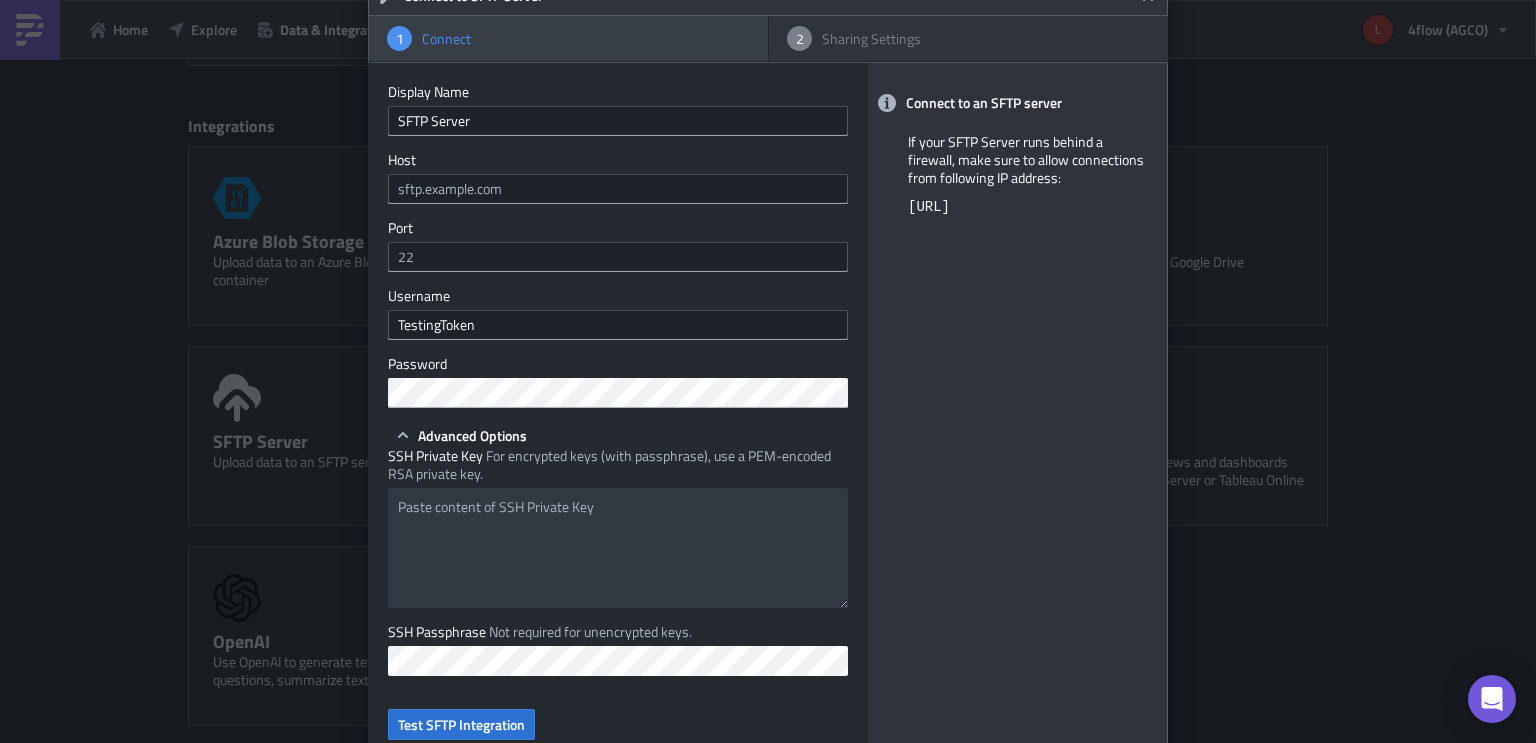scroll, scrollTop: 152, scrollLeft: 0, axis: vertical 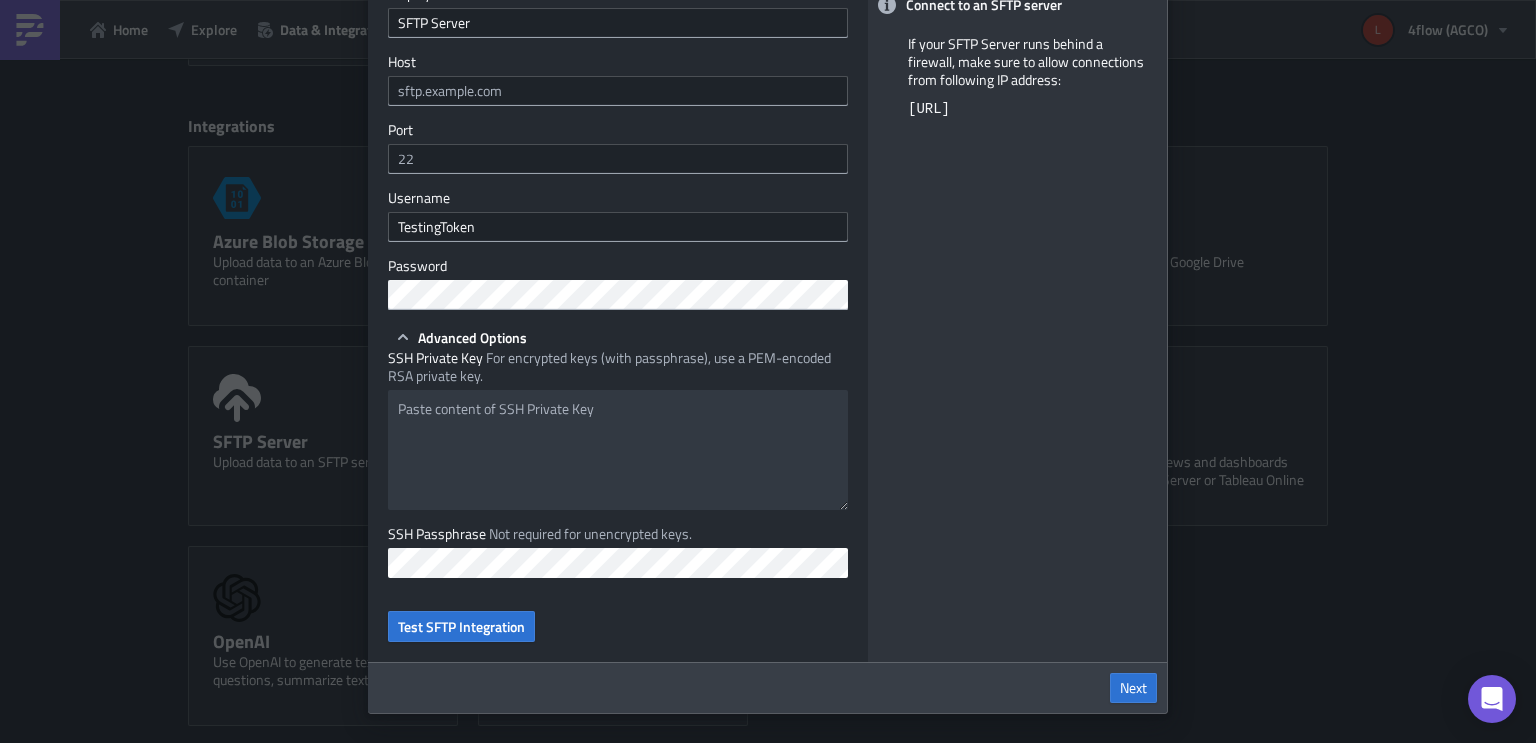 type 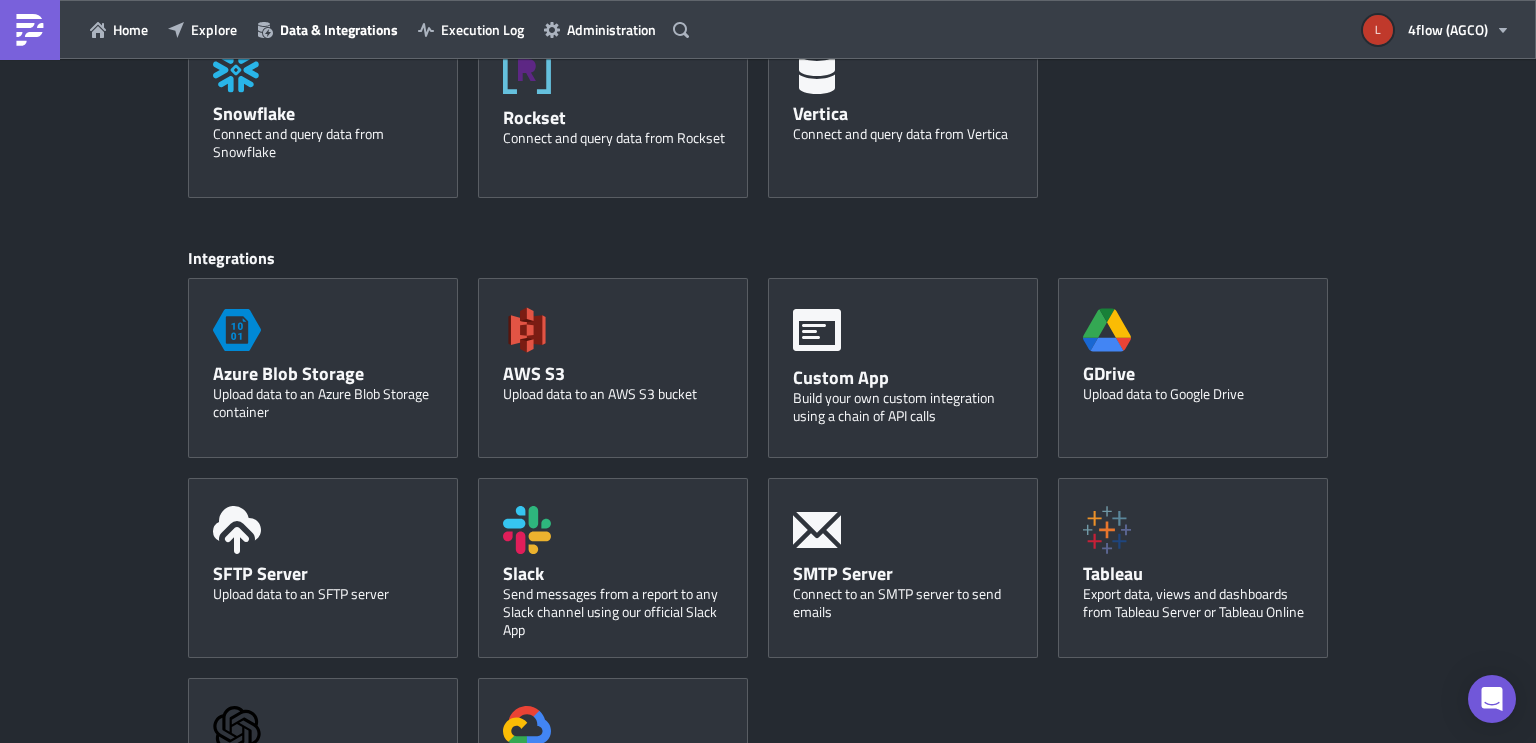 scroll, scrollTop: 484, scrollLeft: 0, axis: vertical 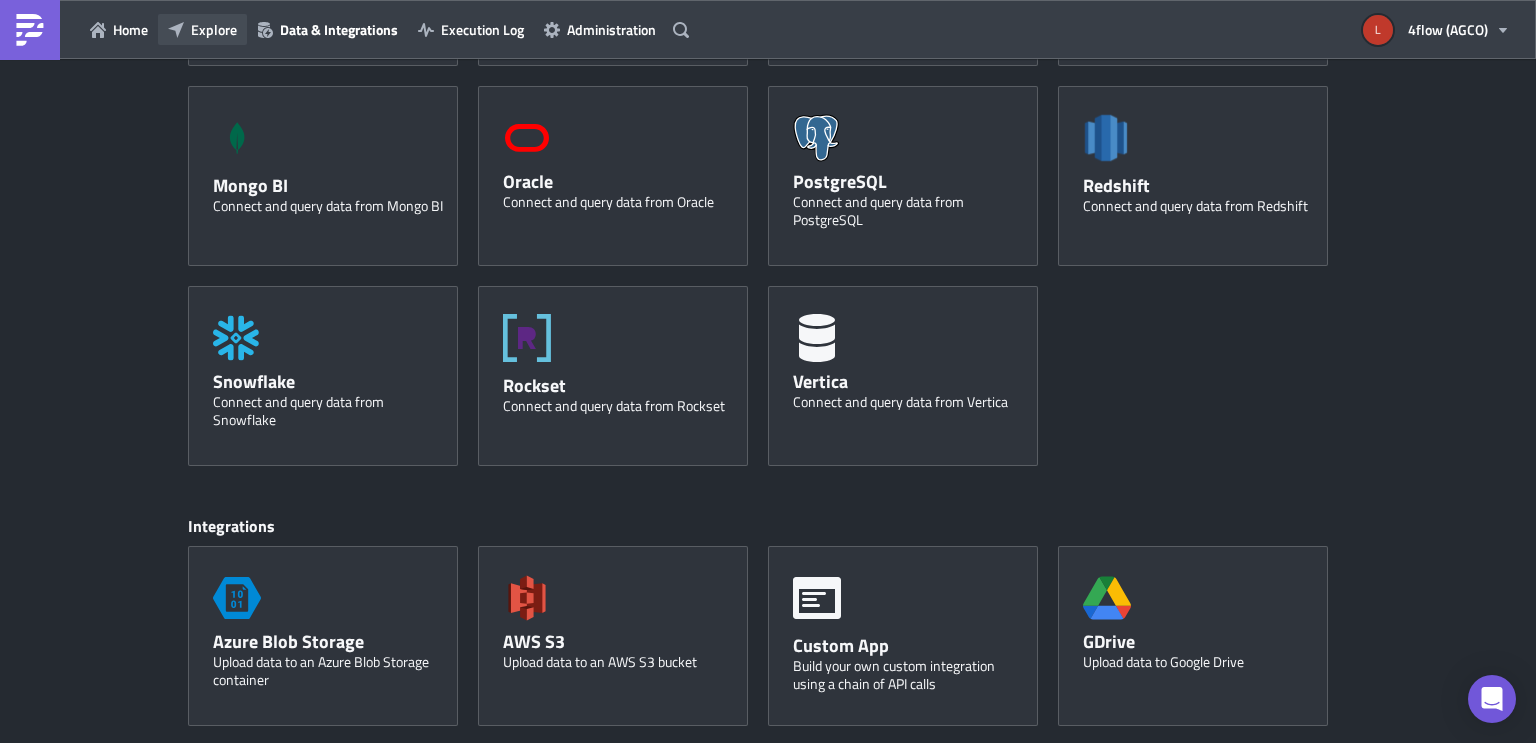 click on "Explore" at bounding box center (214, 29) 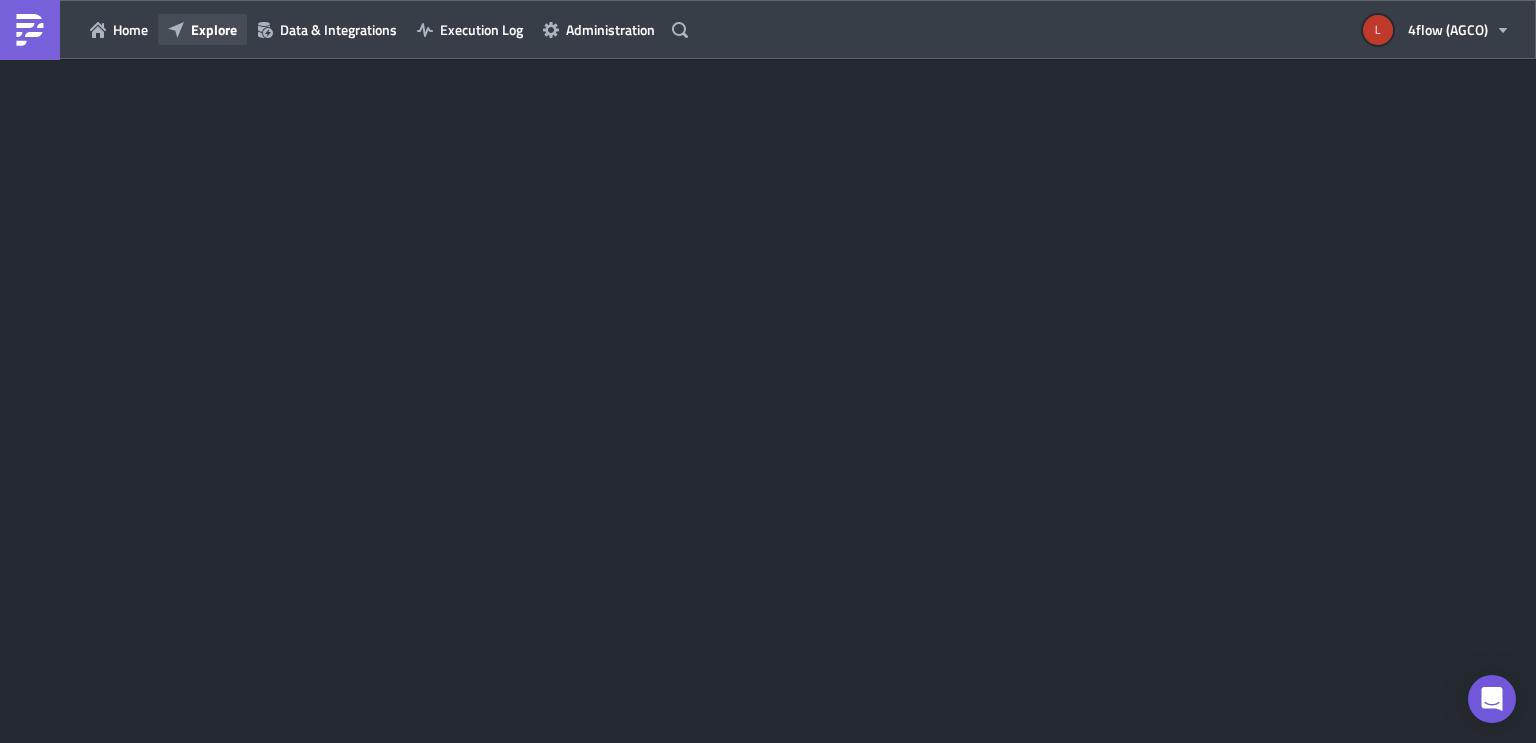 scroll, scrollTop: 0, scrollLeft: 0, axis: both 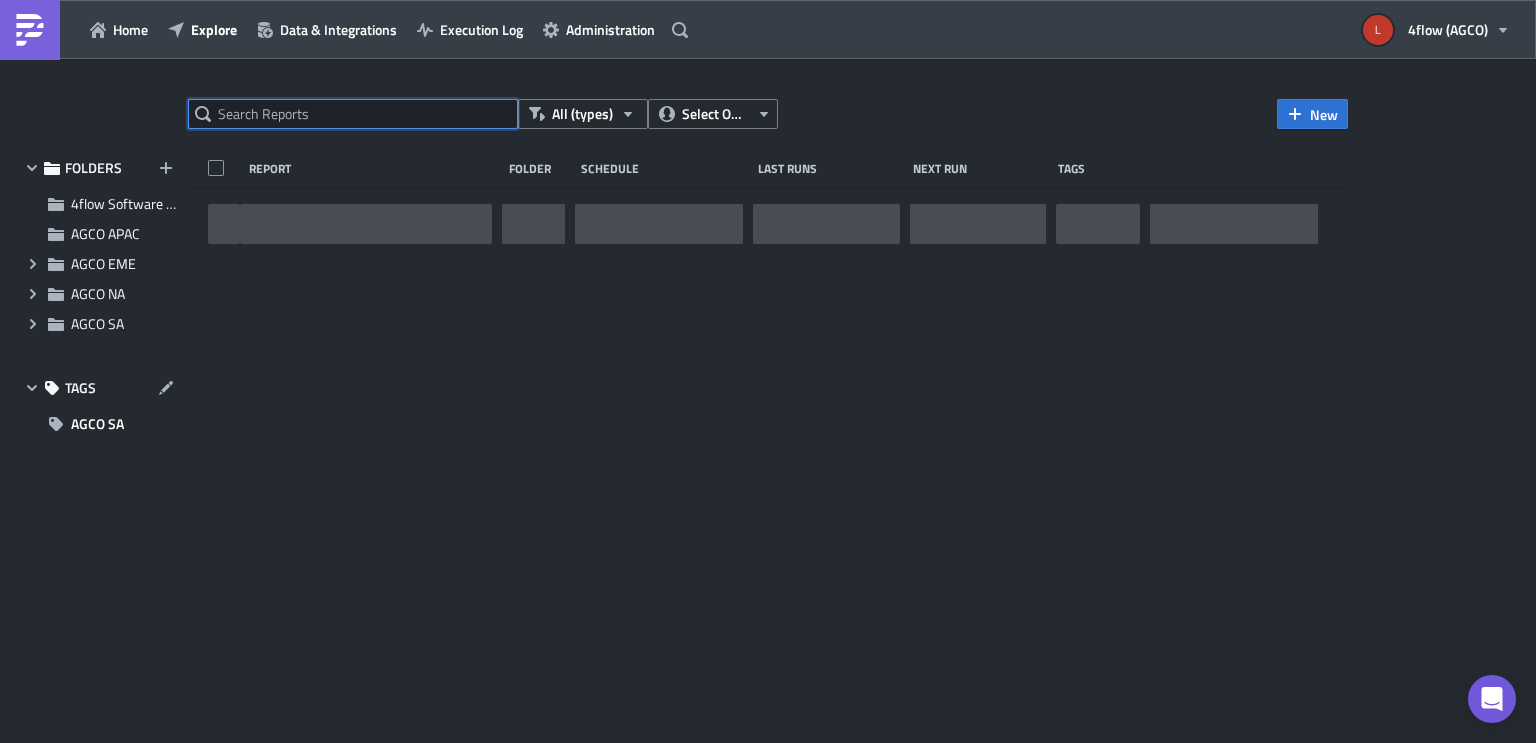 click at bounding box center [353, 114] 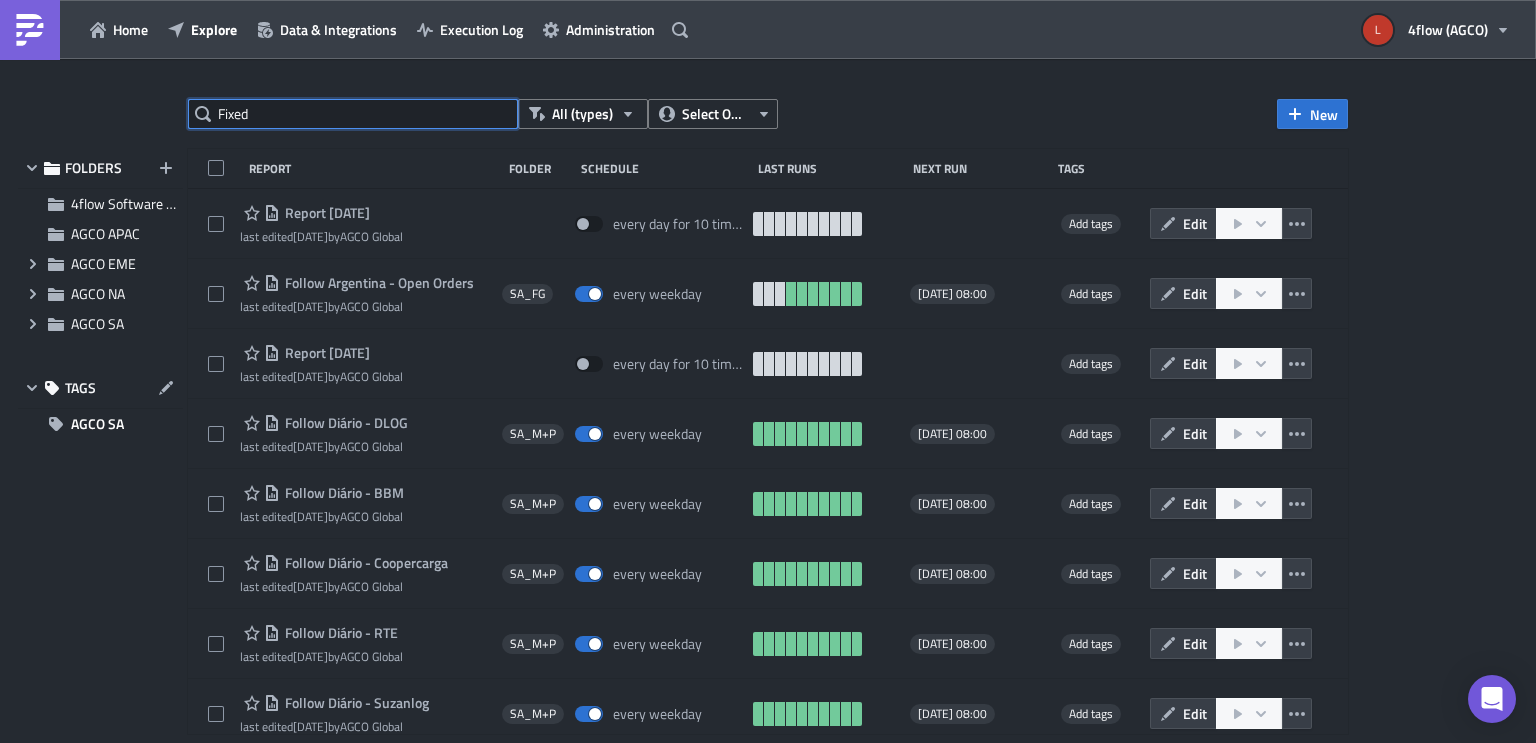 type on "Fixed" 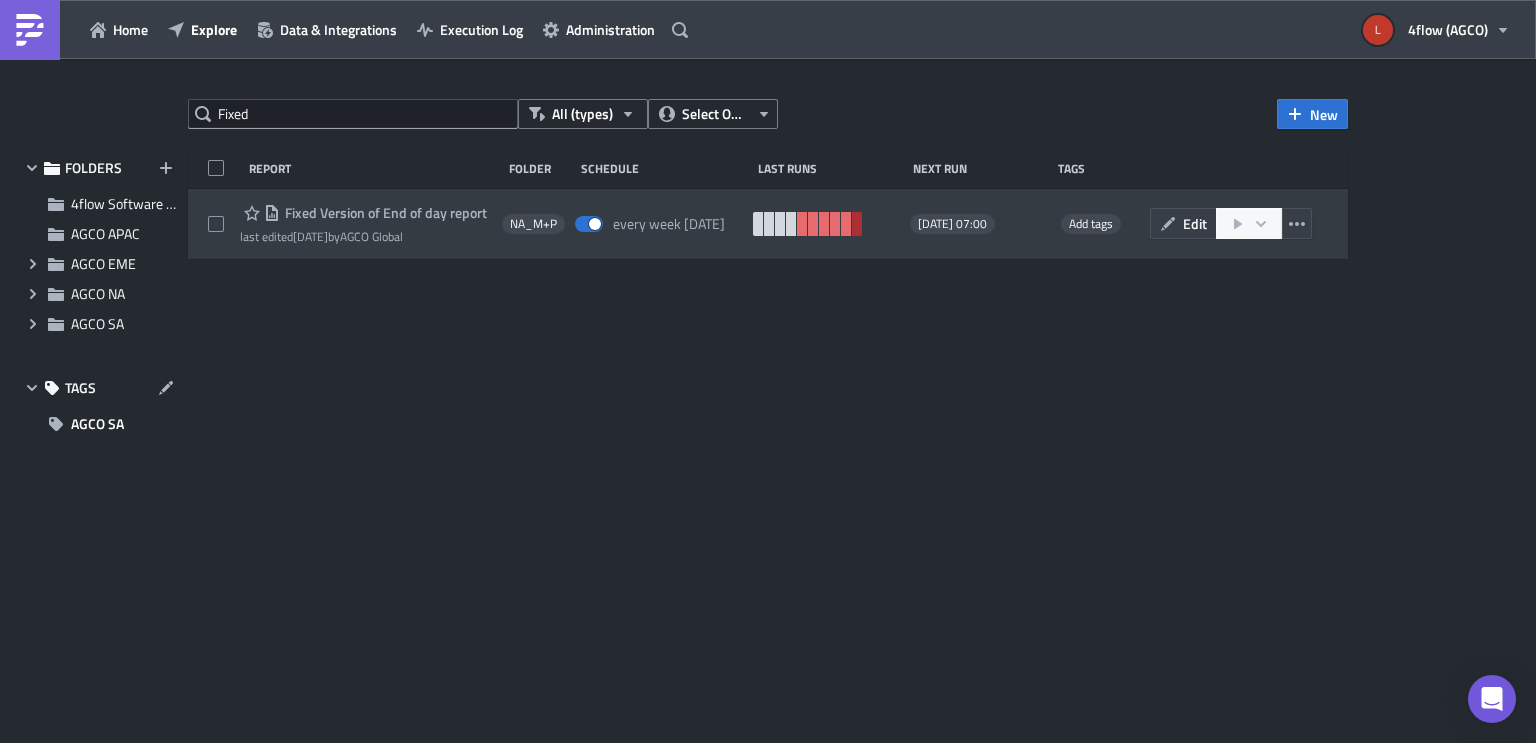 click at bounding box center (857, 224) 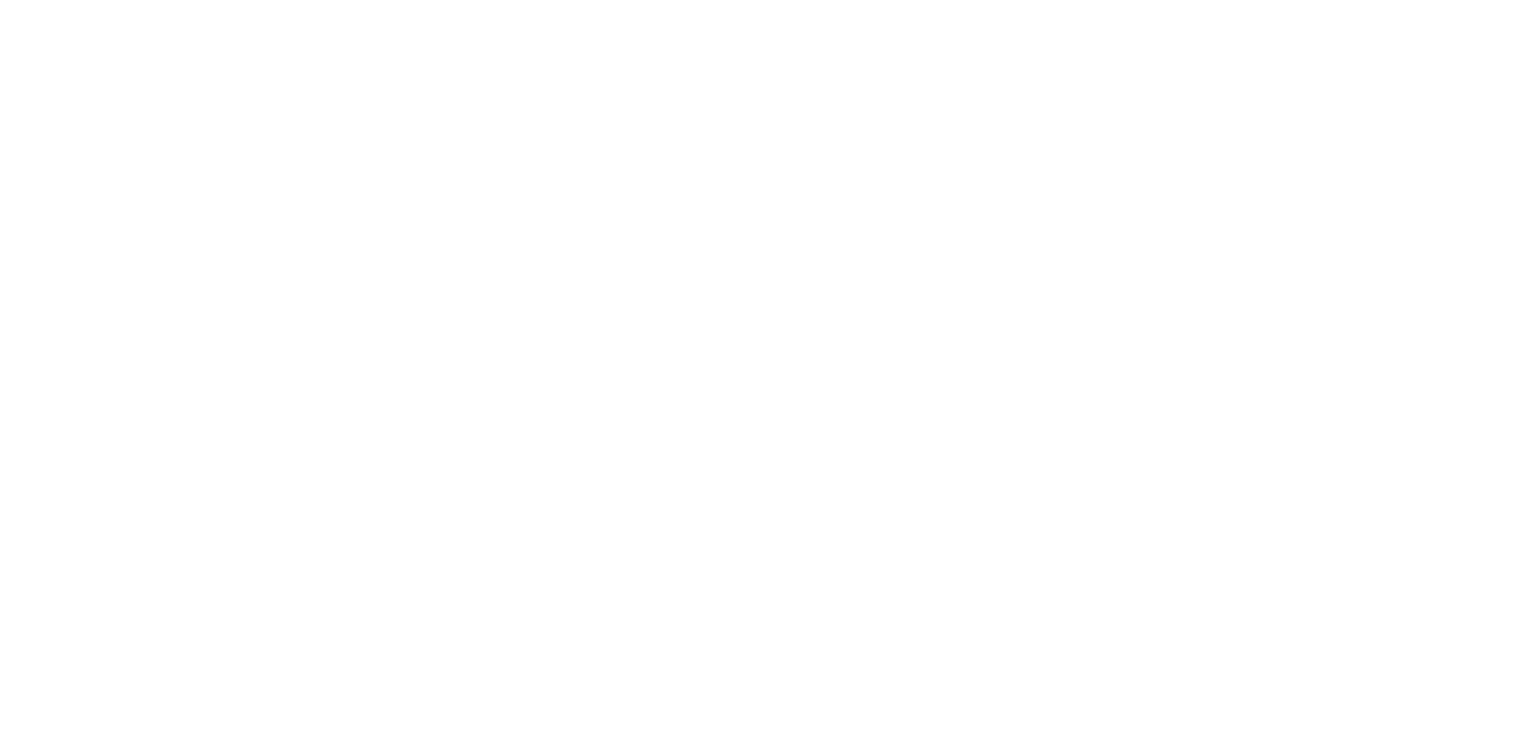 scroll, scrollTop: 0, scrollLeft: 0, axis: both 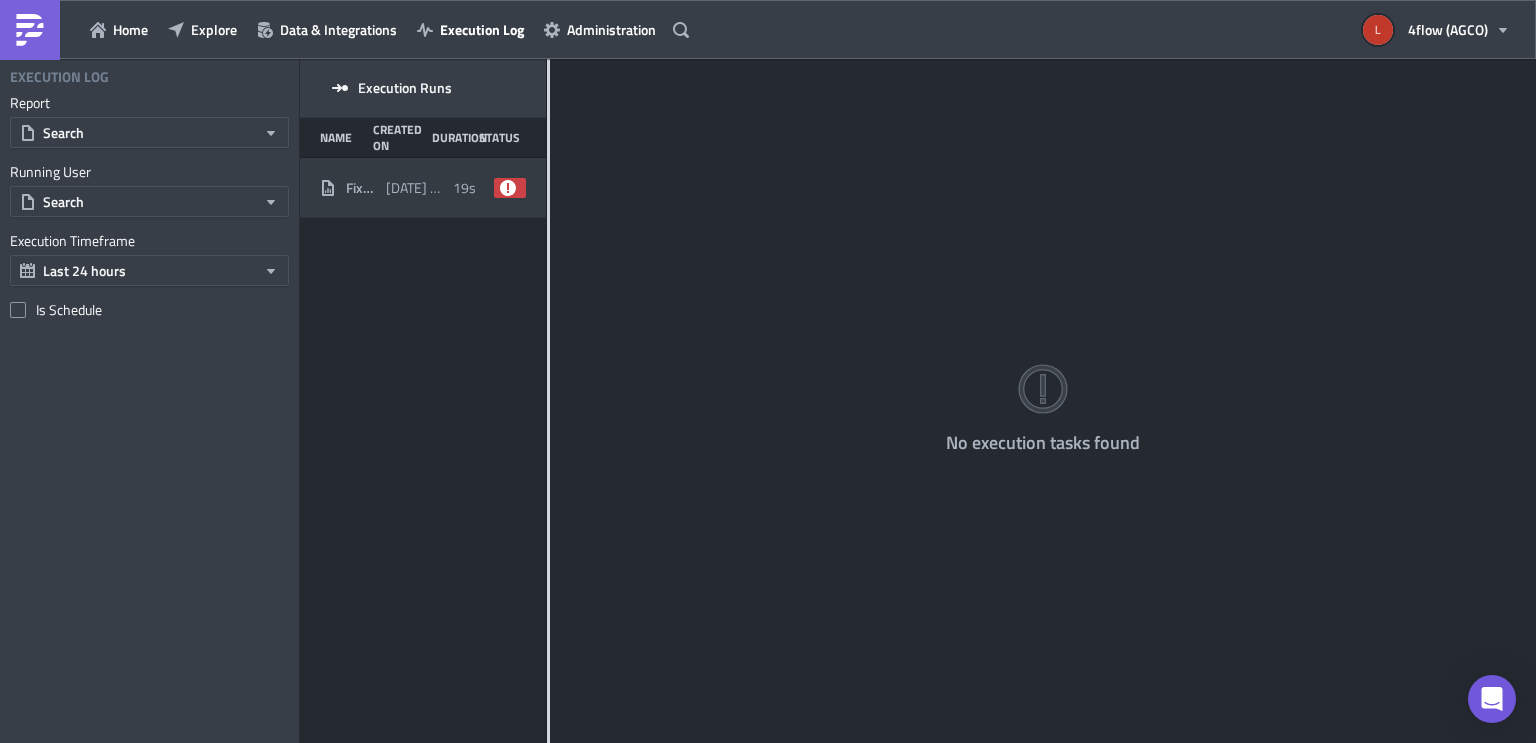 click on "Fixed Version of End of day report" at bounding box center (348, 188) 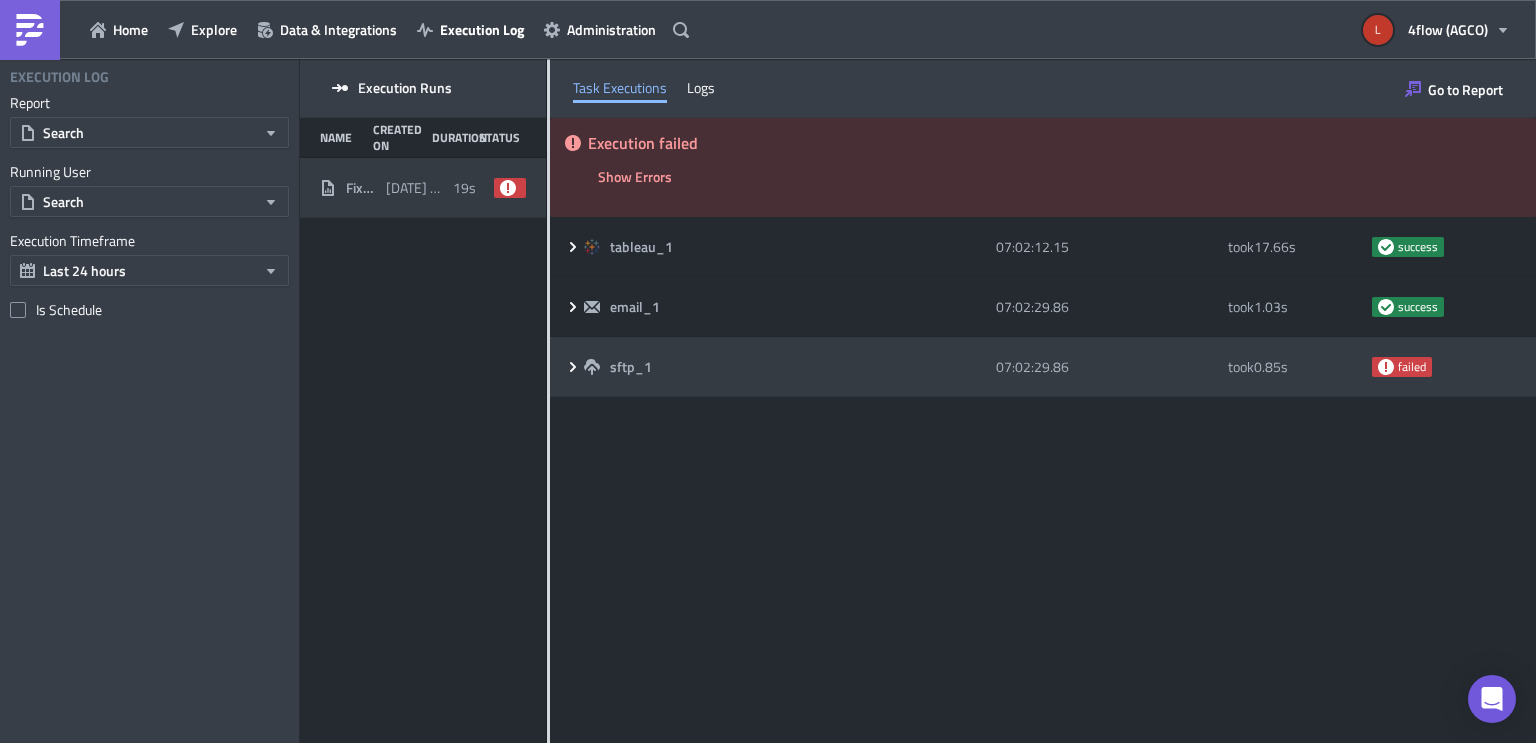 click 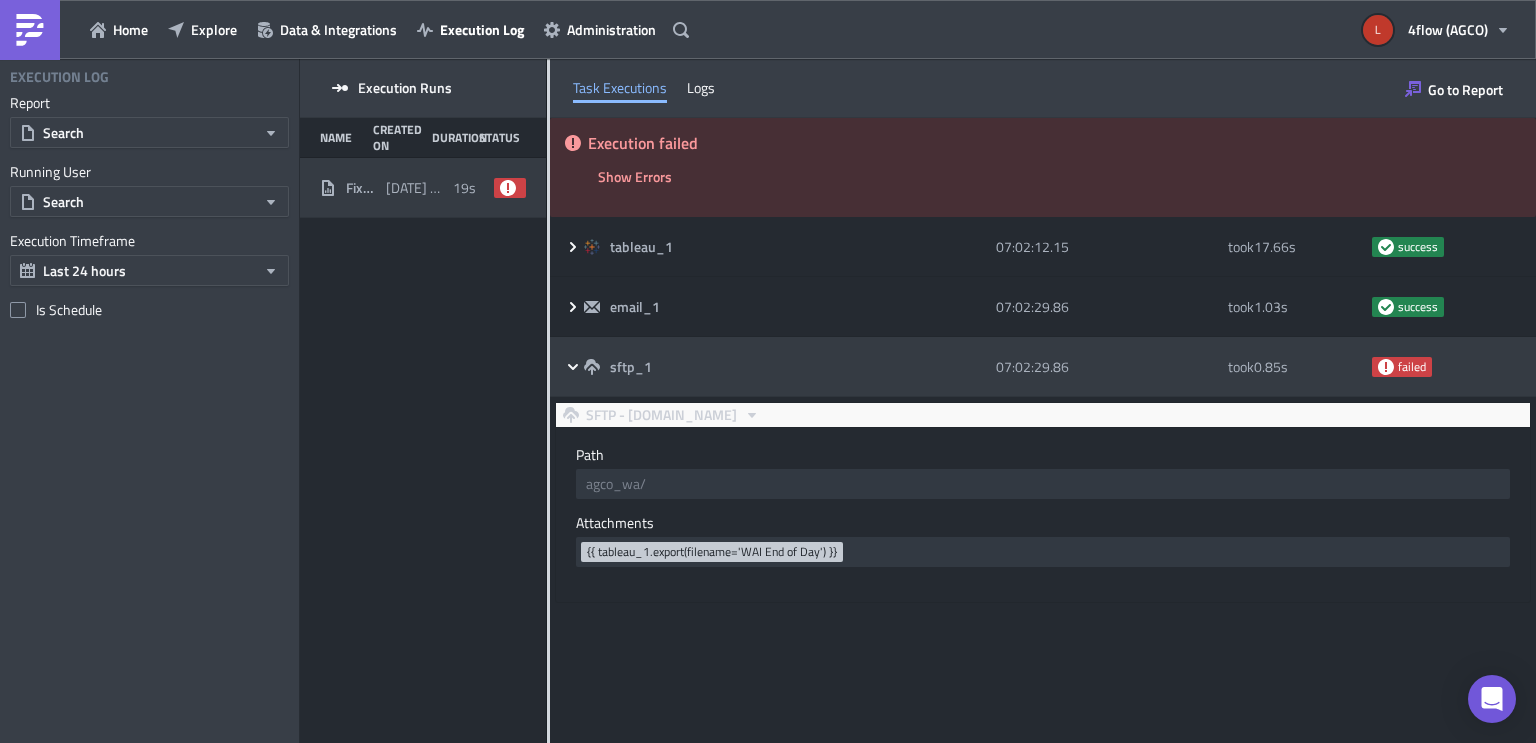 click on "failed" at bounding box center [1412, 367] 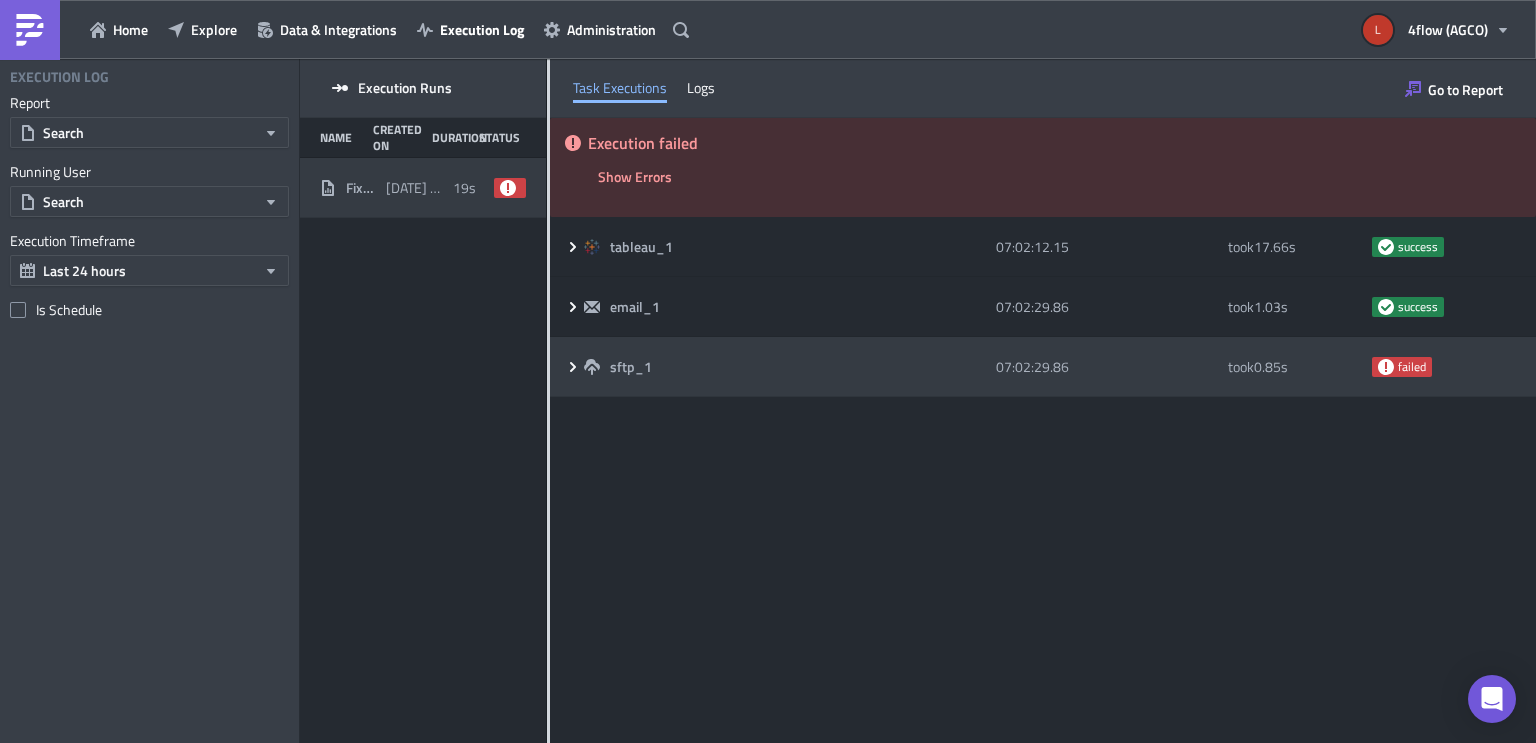 click on "failed" at bounding box center (1402, 367) 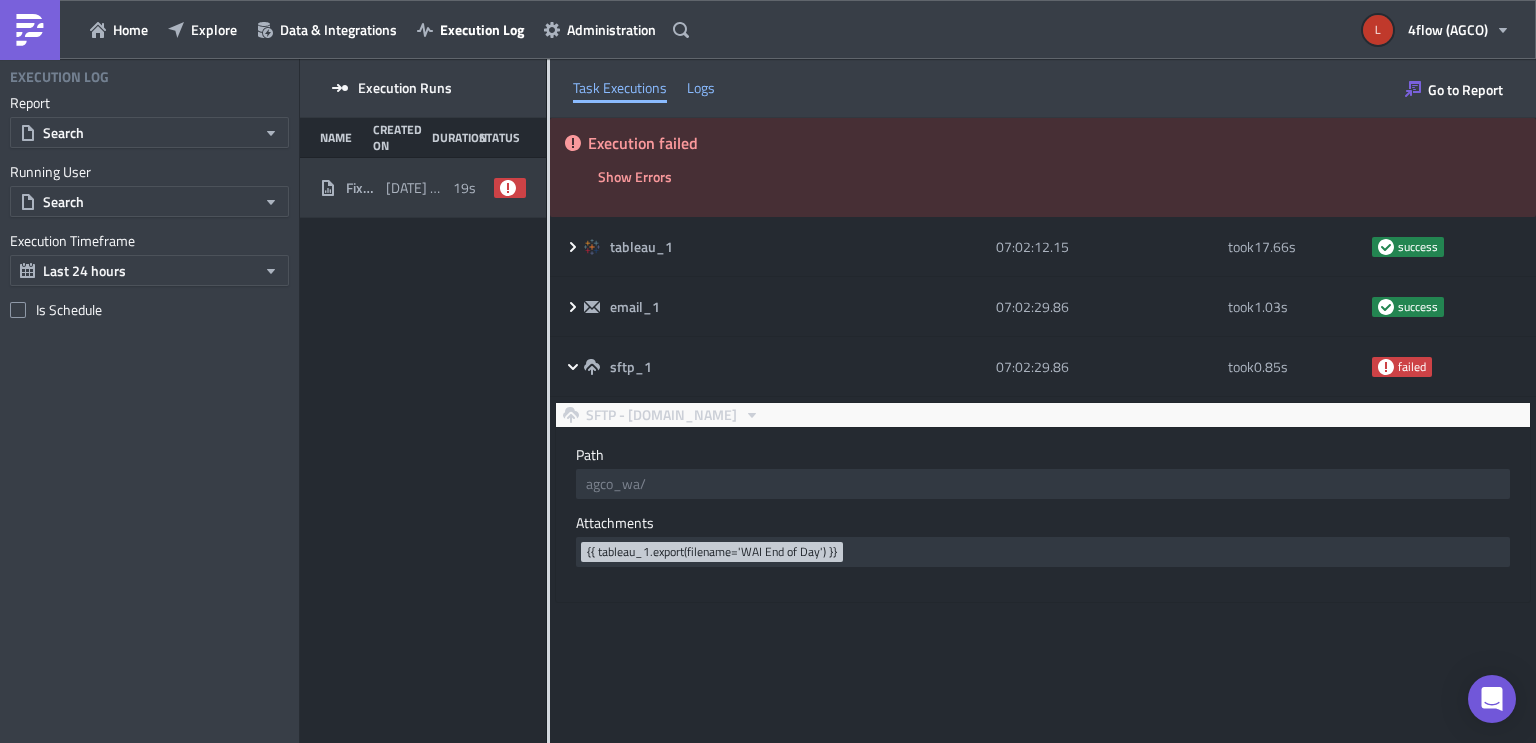 click on "Logs" at bounding box center (701, 88) 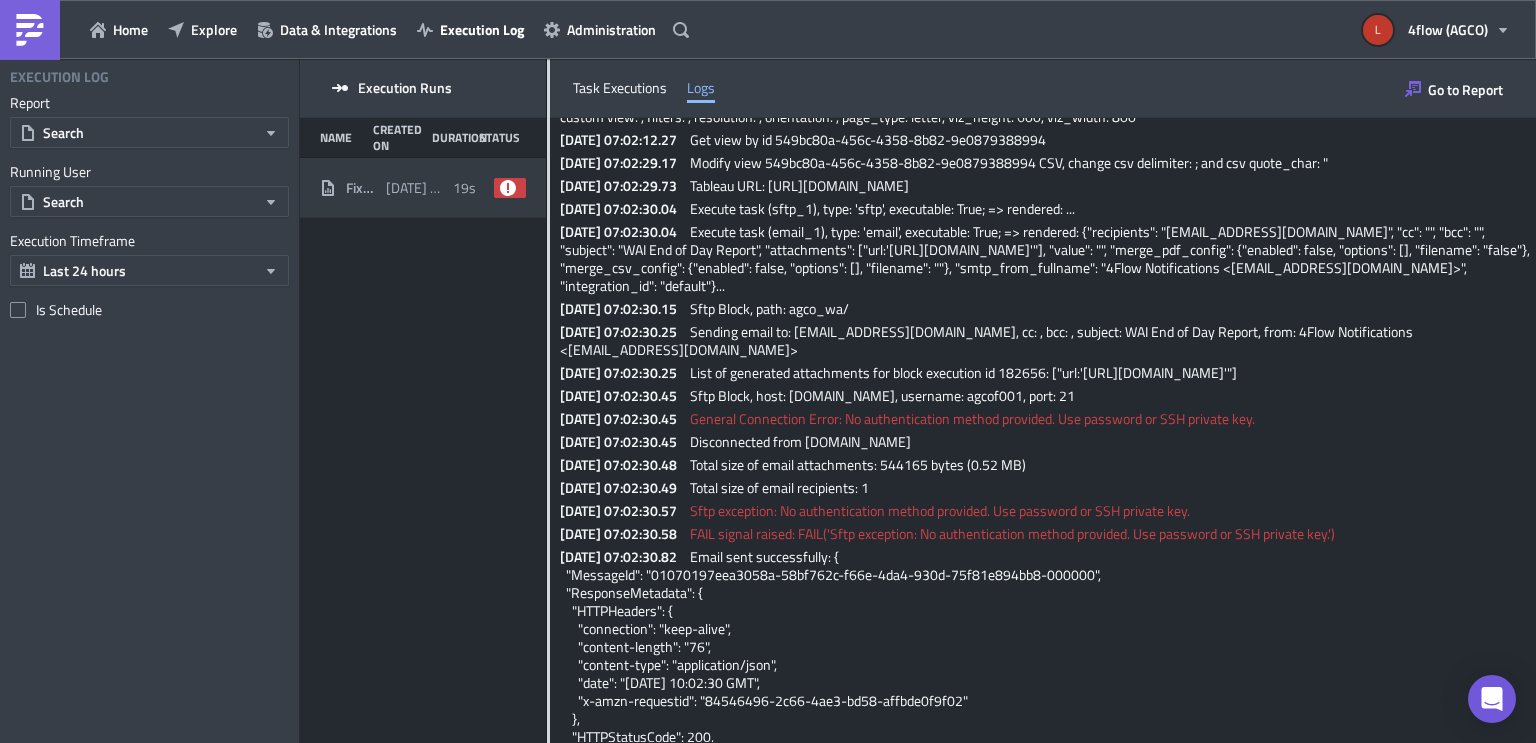 scroll, scrollTop: 196, scrollLeft: 0, axis: vertical 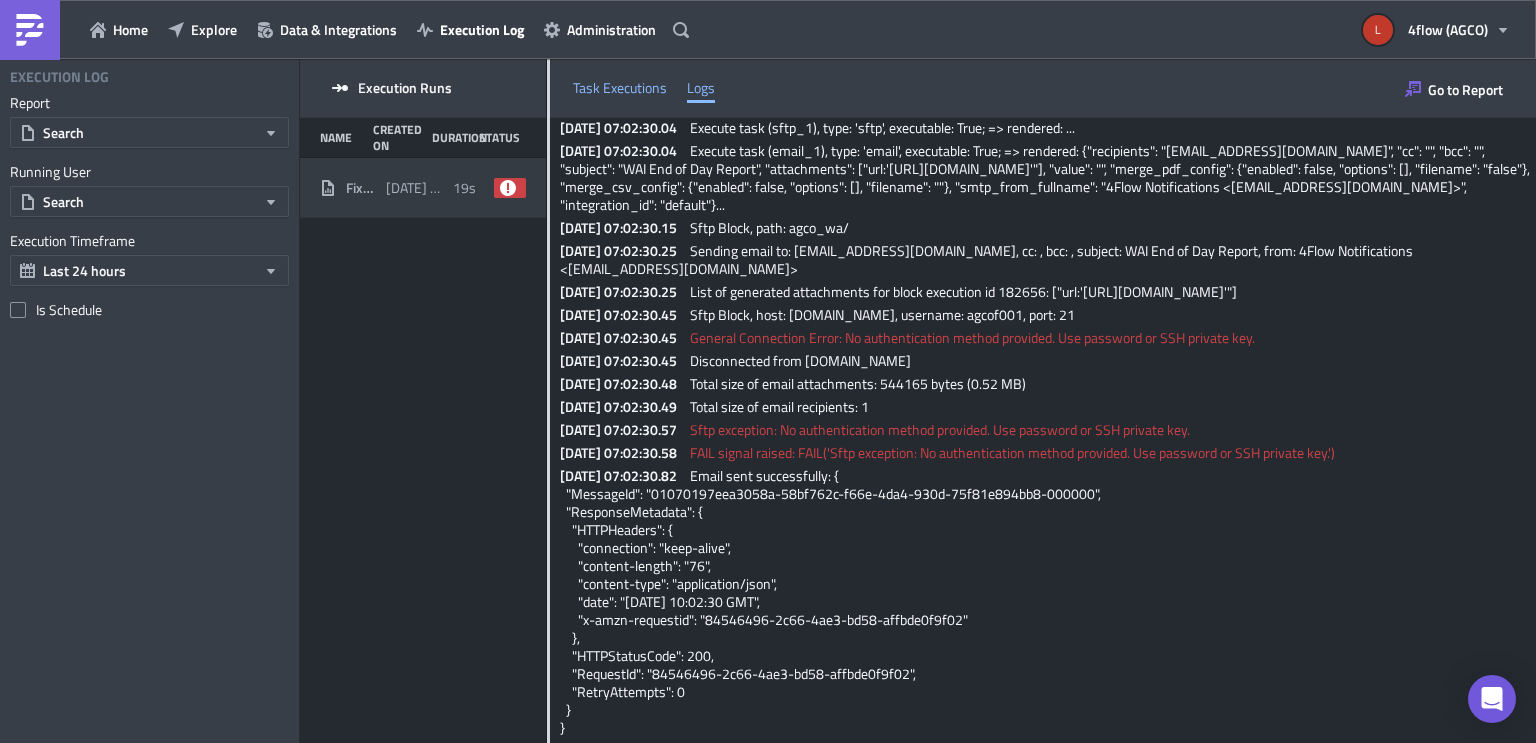 click on "Task Executions" at bounding box center (620, 88) 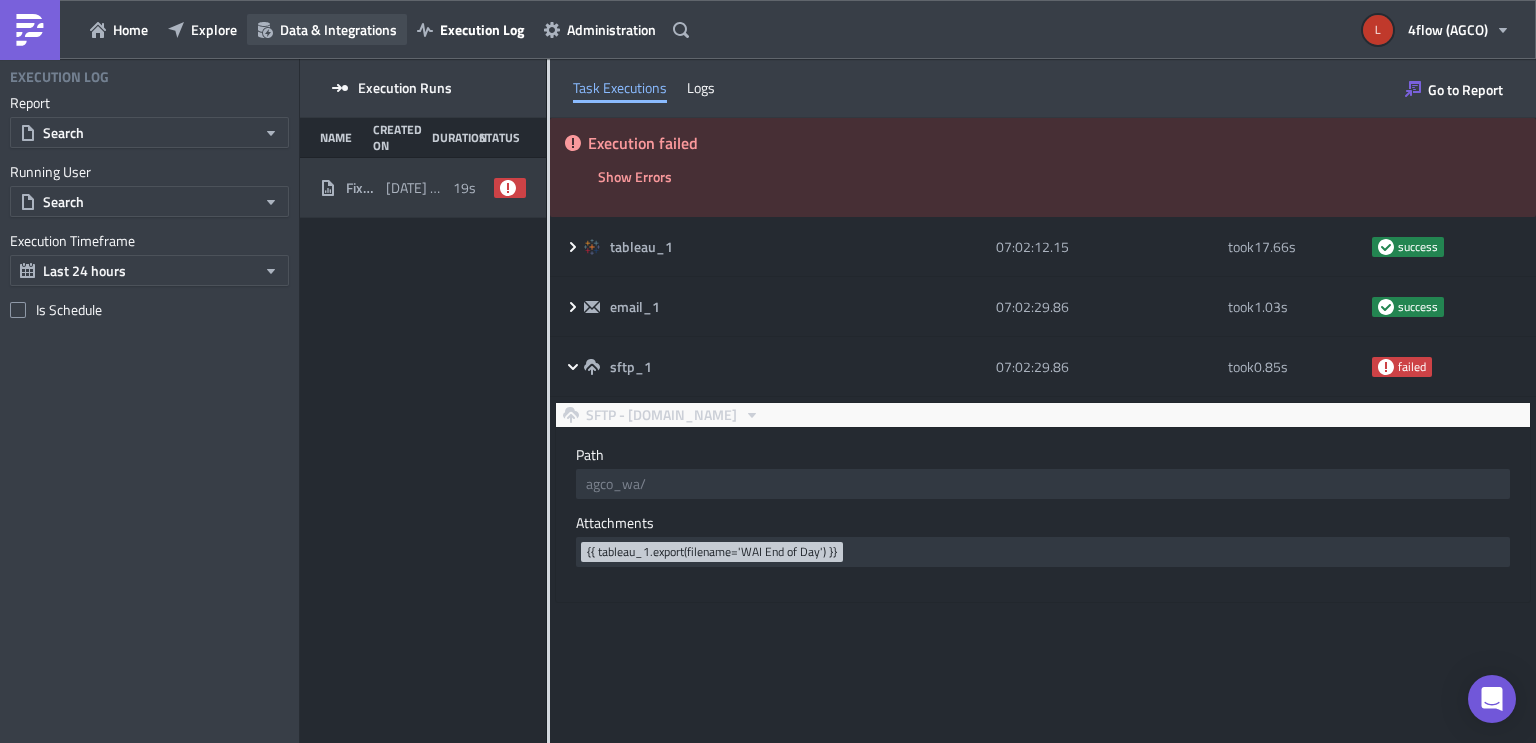 click on "Data & Integrations" at bounding box center (338, 29) 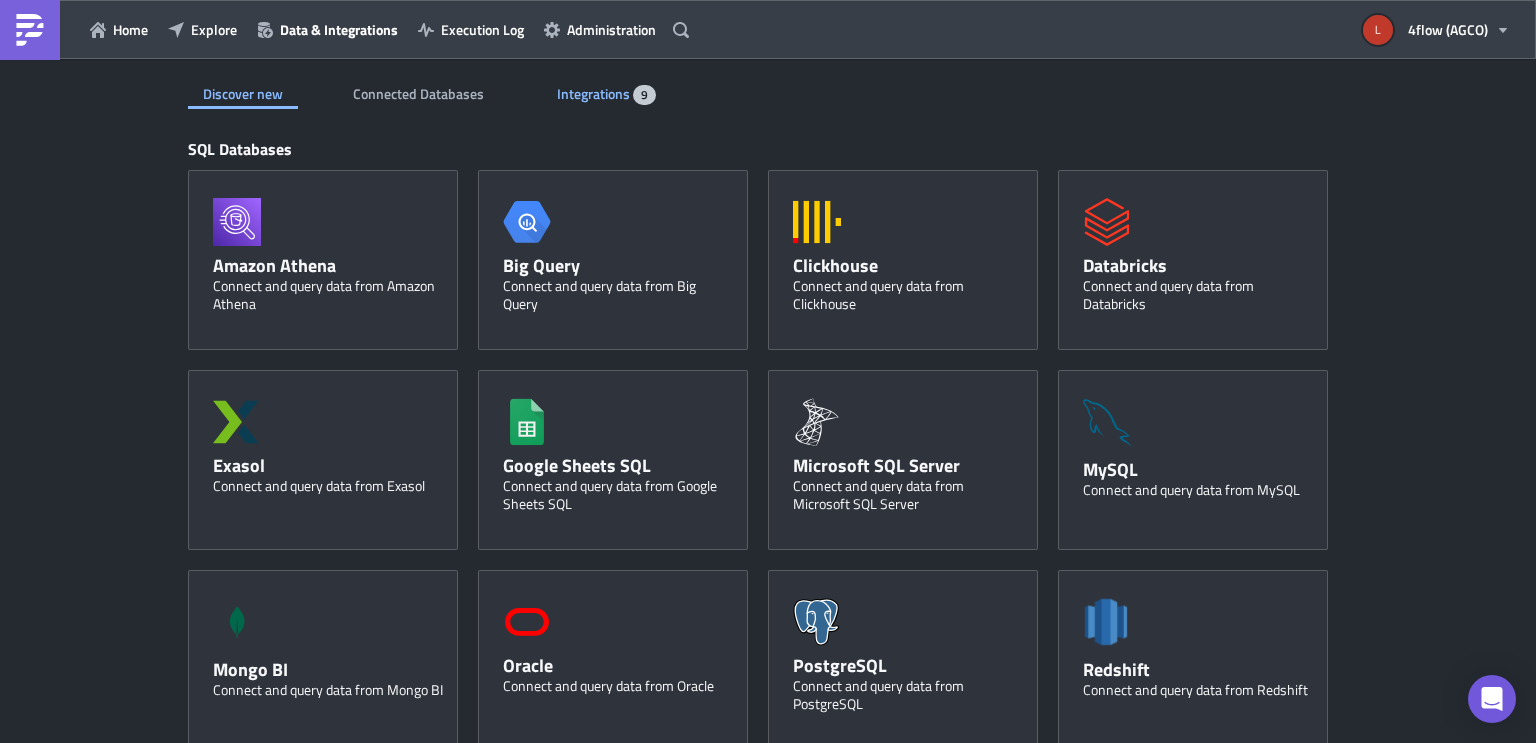 click on "Integrations" at bounding box center (595, 93) 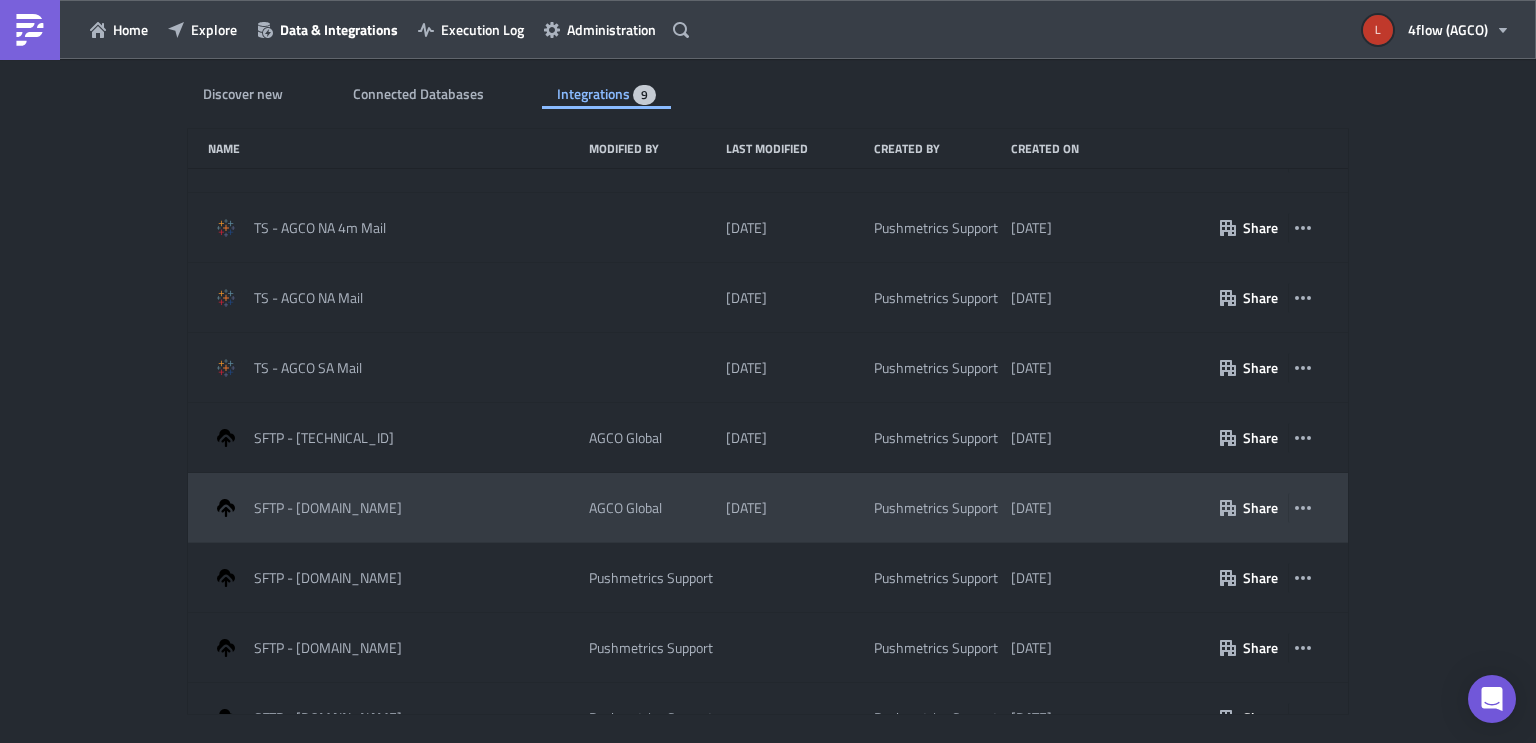 scroll, scrollTop: 84, scrollLeft: 0, axis: vertical 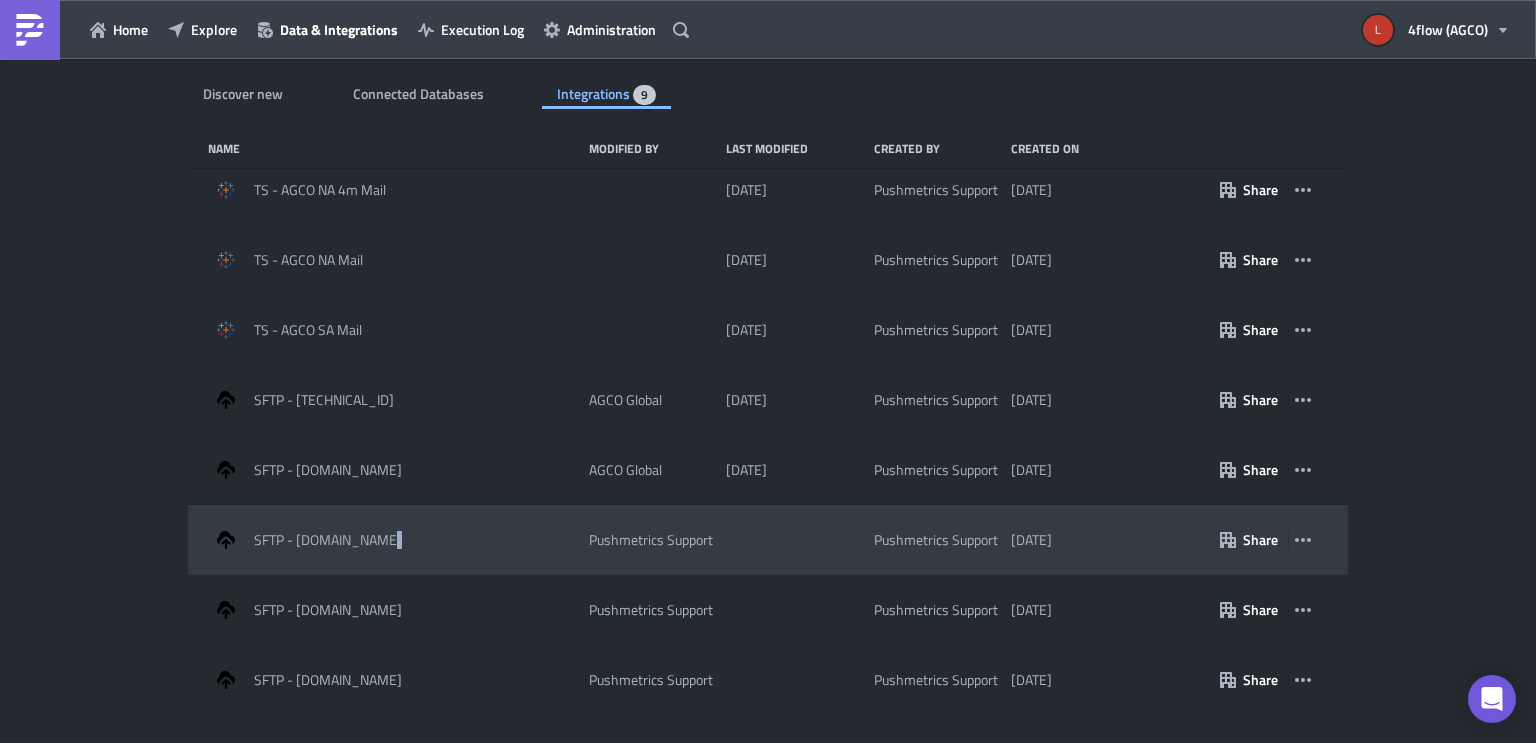 click on "SFTP - [DOMAIN_NAME]" at bounding box center (328, 540) 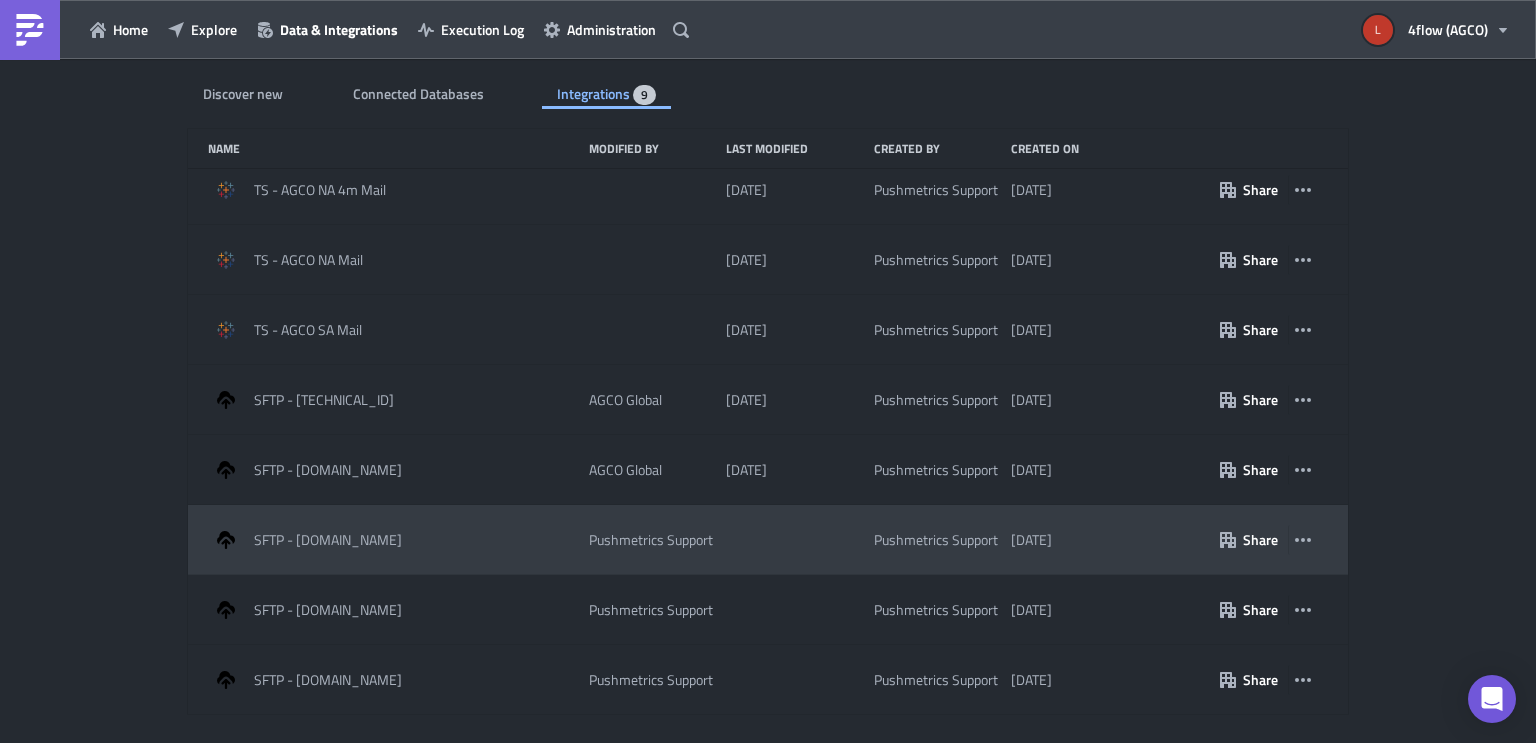 click on "SFTP - ftp.waionline.com Pushmetrics   Support Pushmetrics   Support 5 months ago Share" at bounding box center [768, 540] 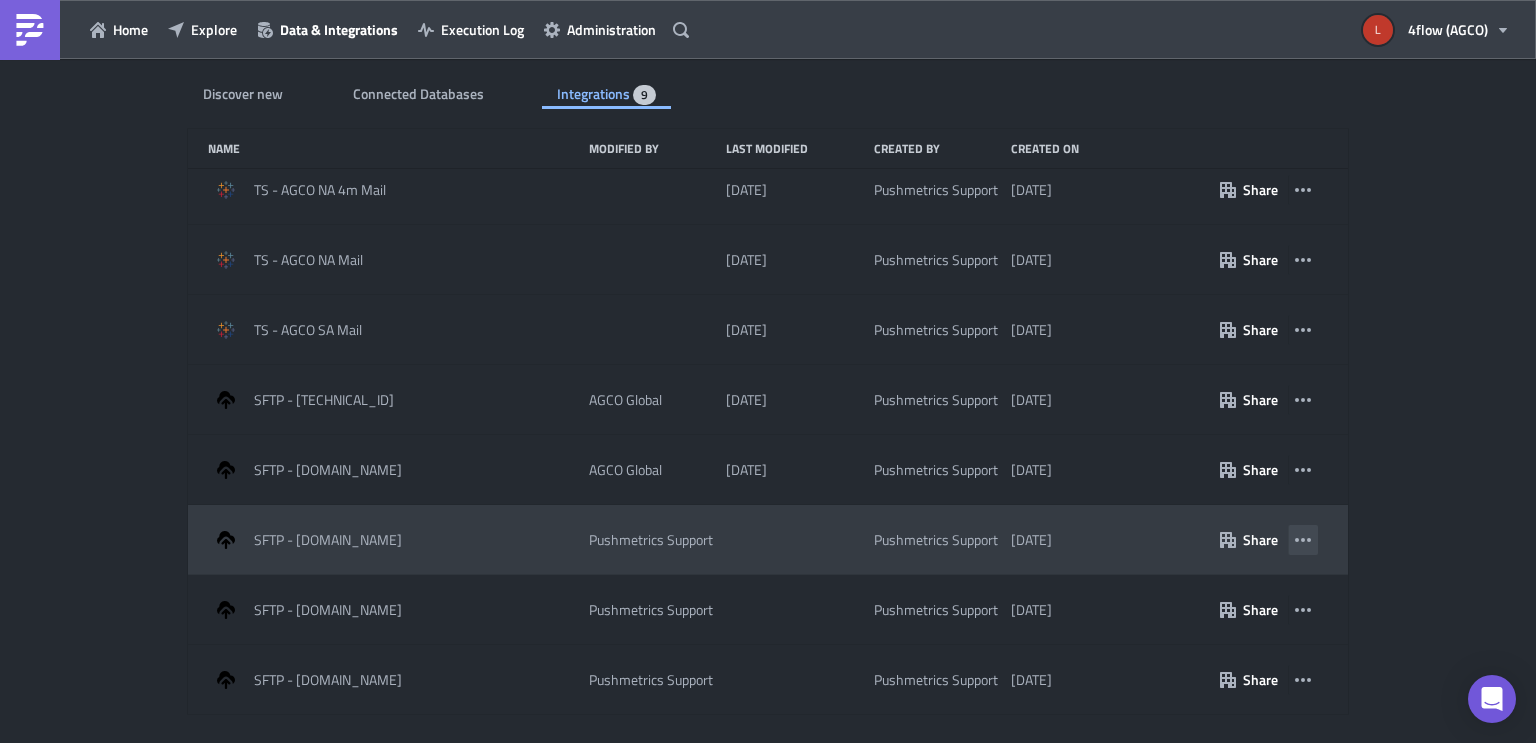 click 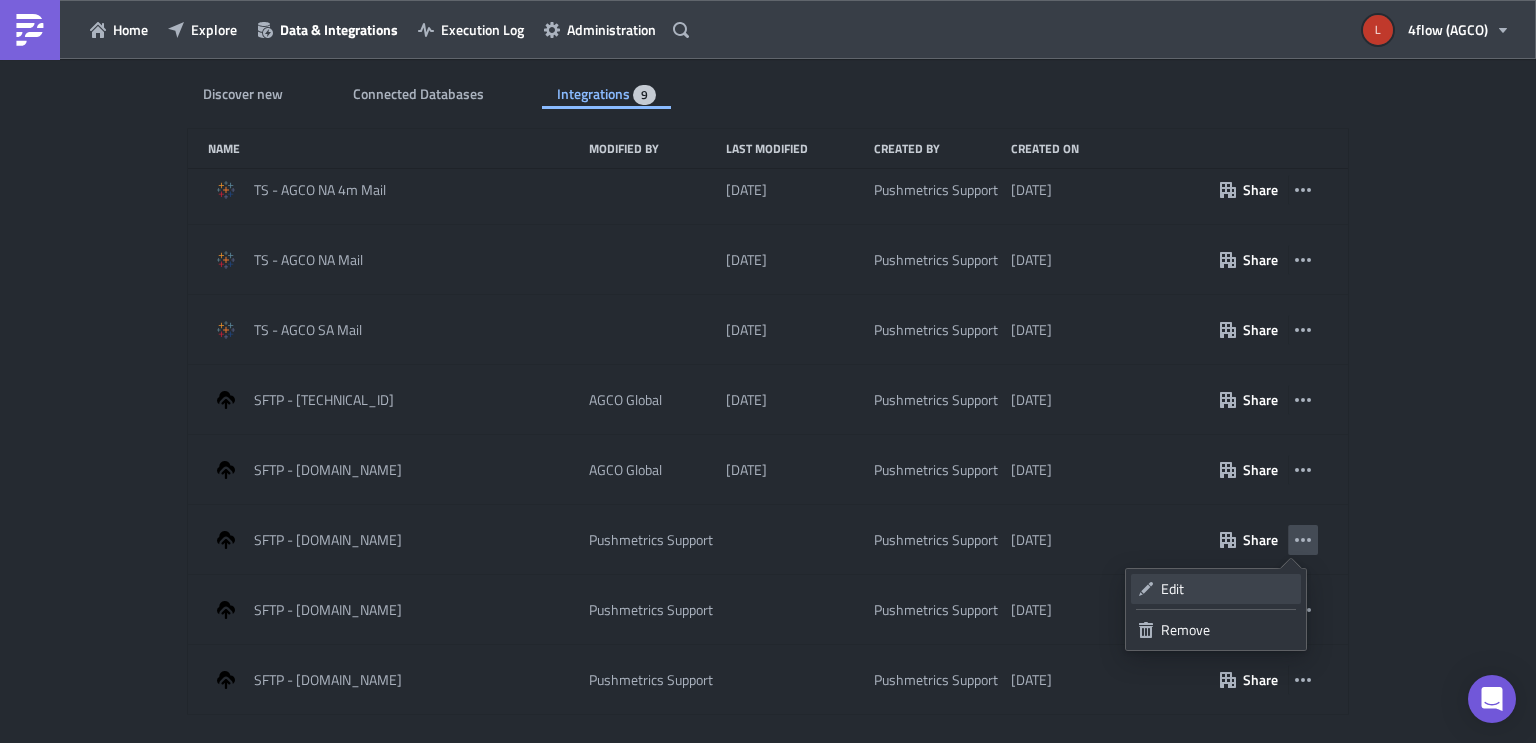 click on "Edit" at bounding box center [1227, 589] 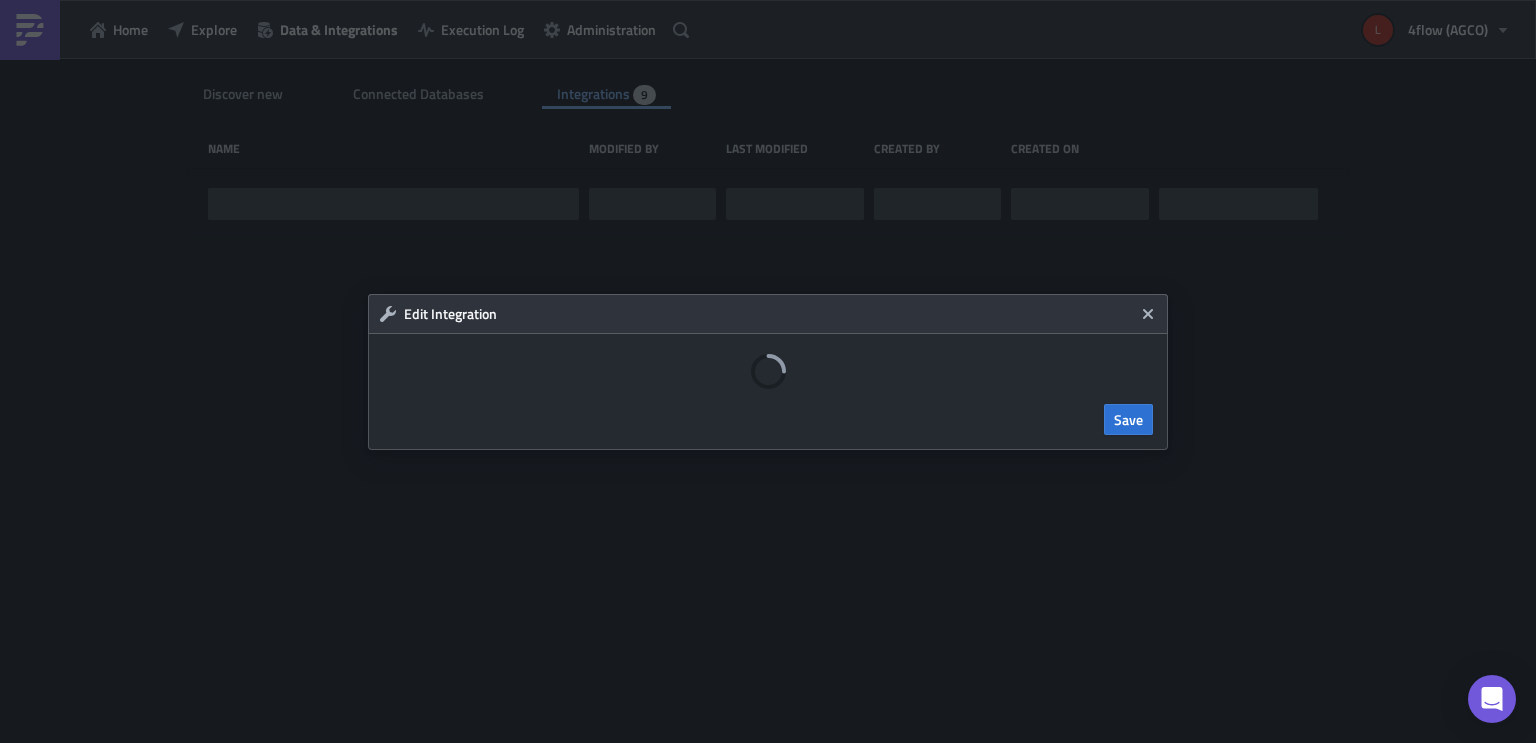 scroll, scrollTop: 0, scrollLeft: 0, axis: both 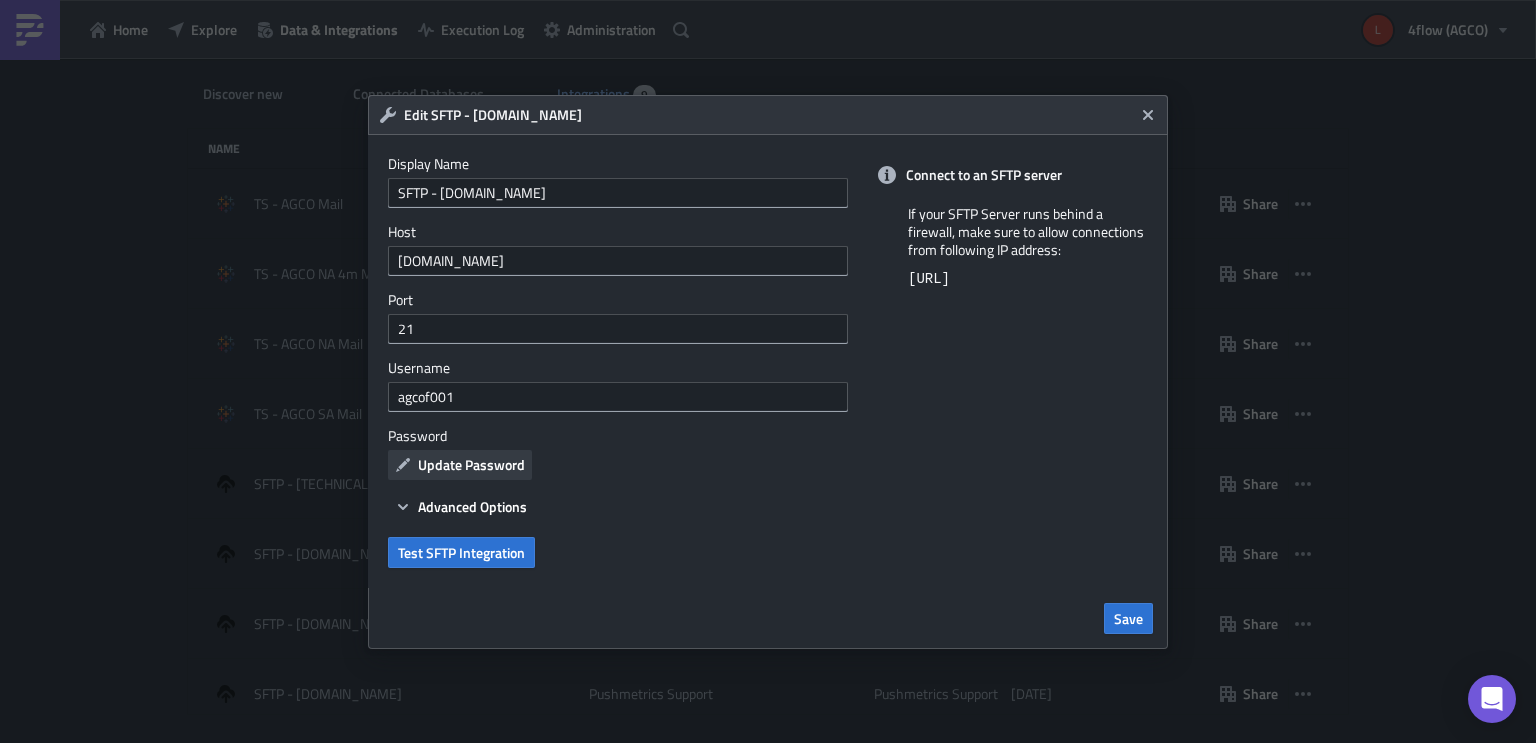 click on "Update Password" at bounding box center (471, 464) 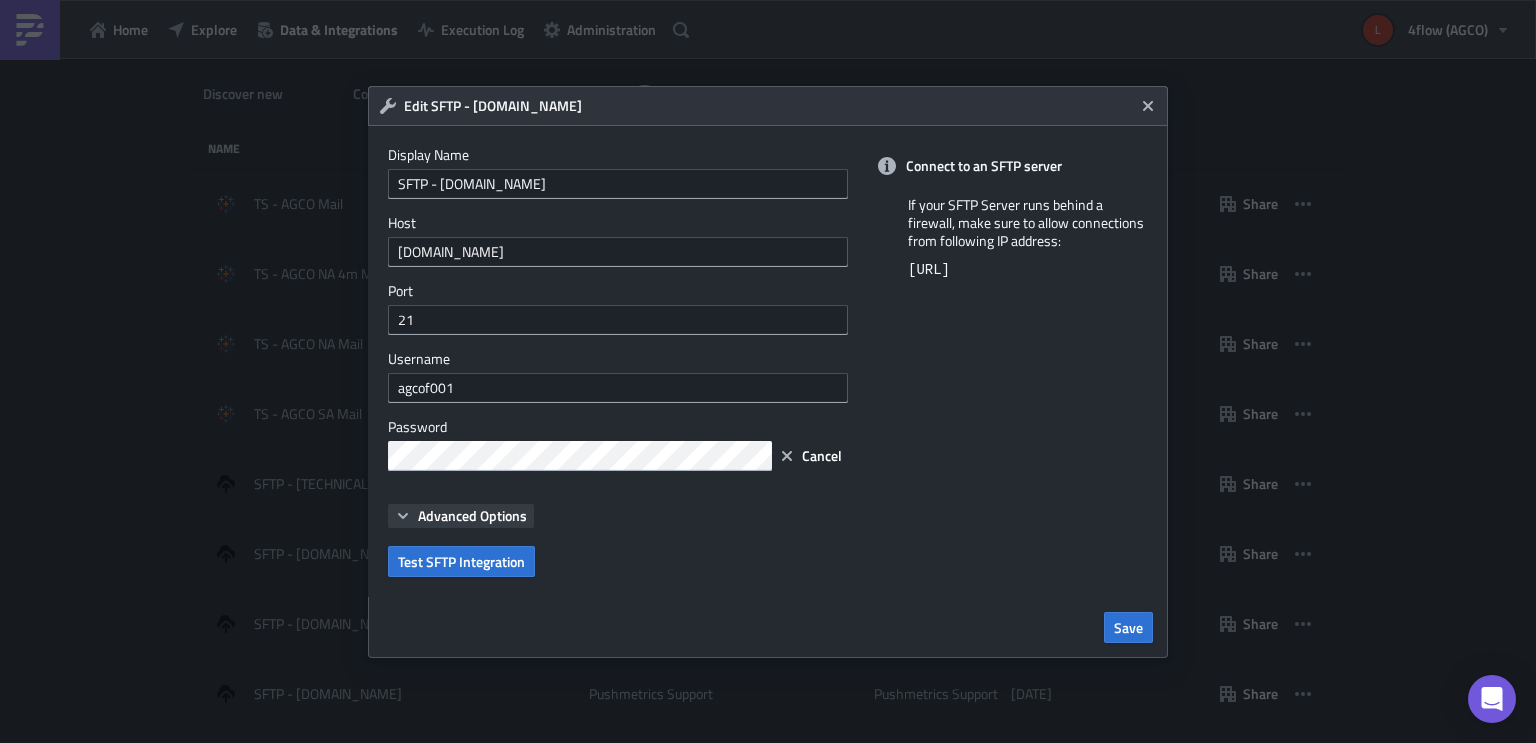 click on "Advanced Options" at bounding box center [472, 515] 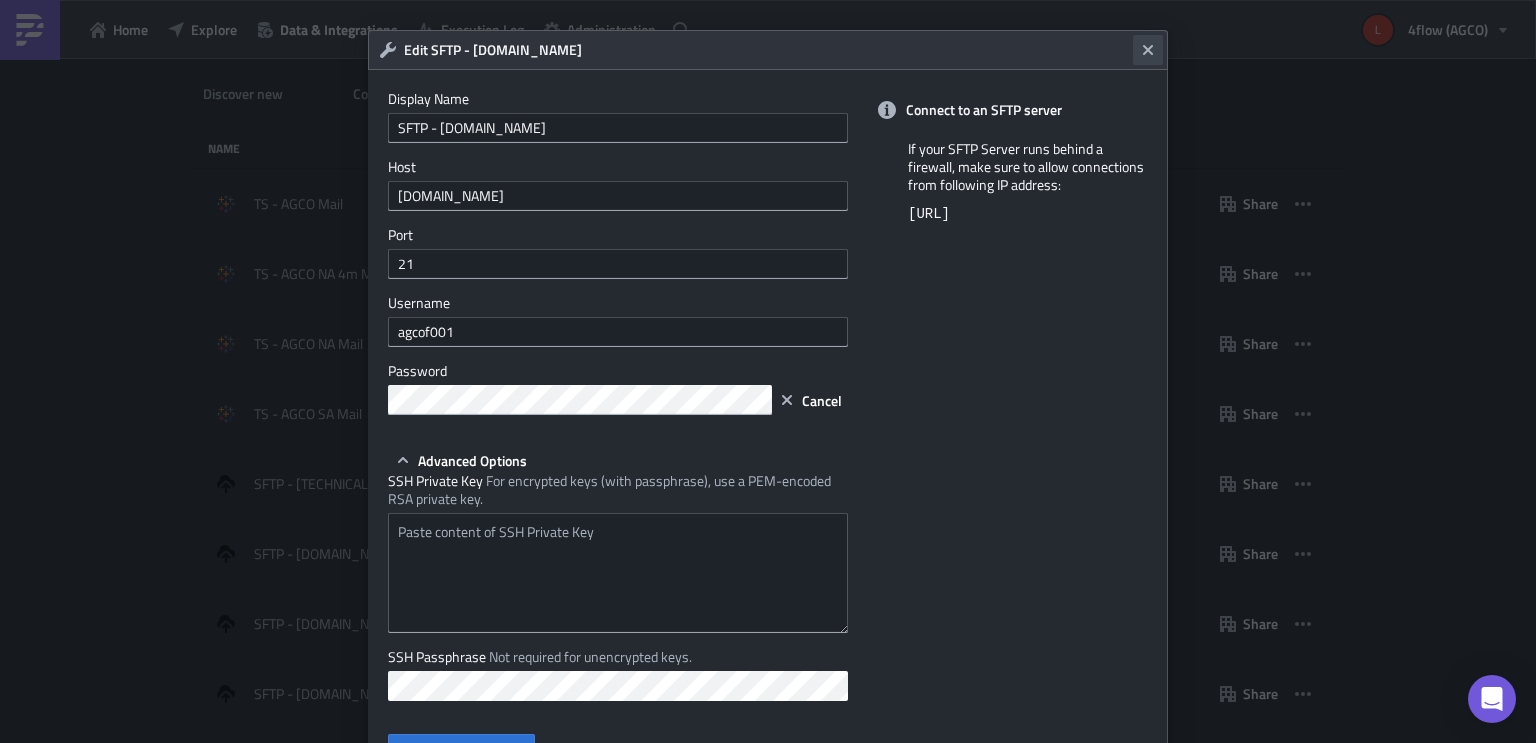 click 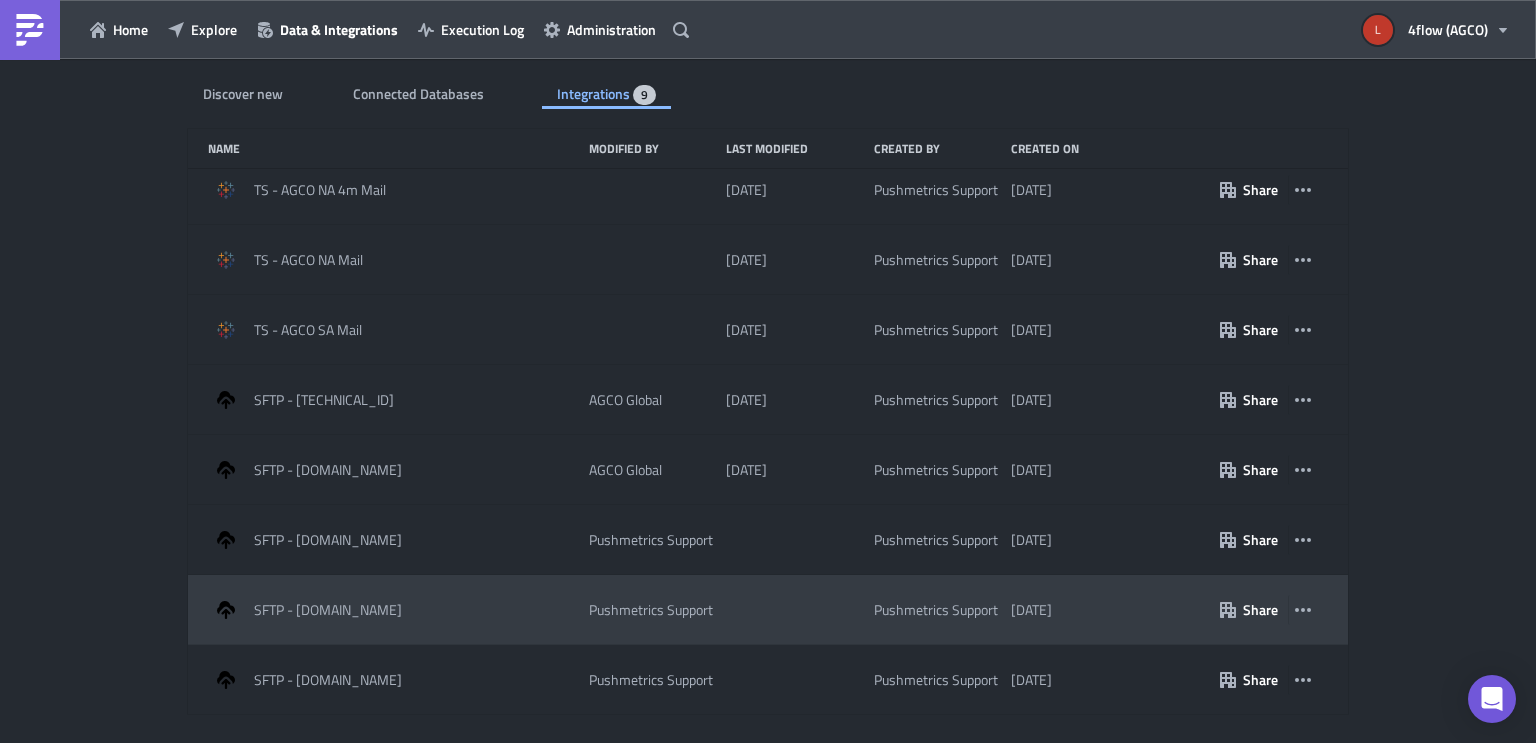 scroll, scrollTop: 84, scrollLeft: 0, axis: vertical 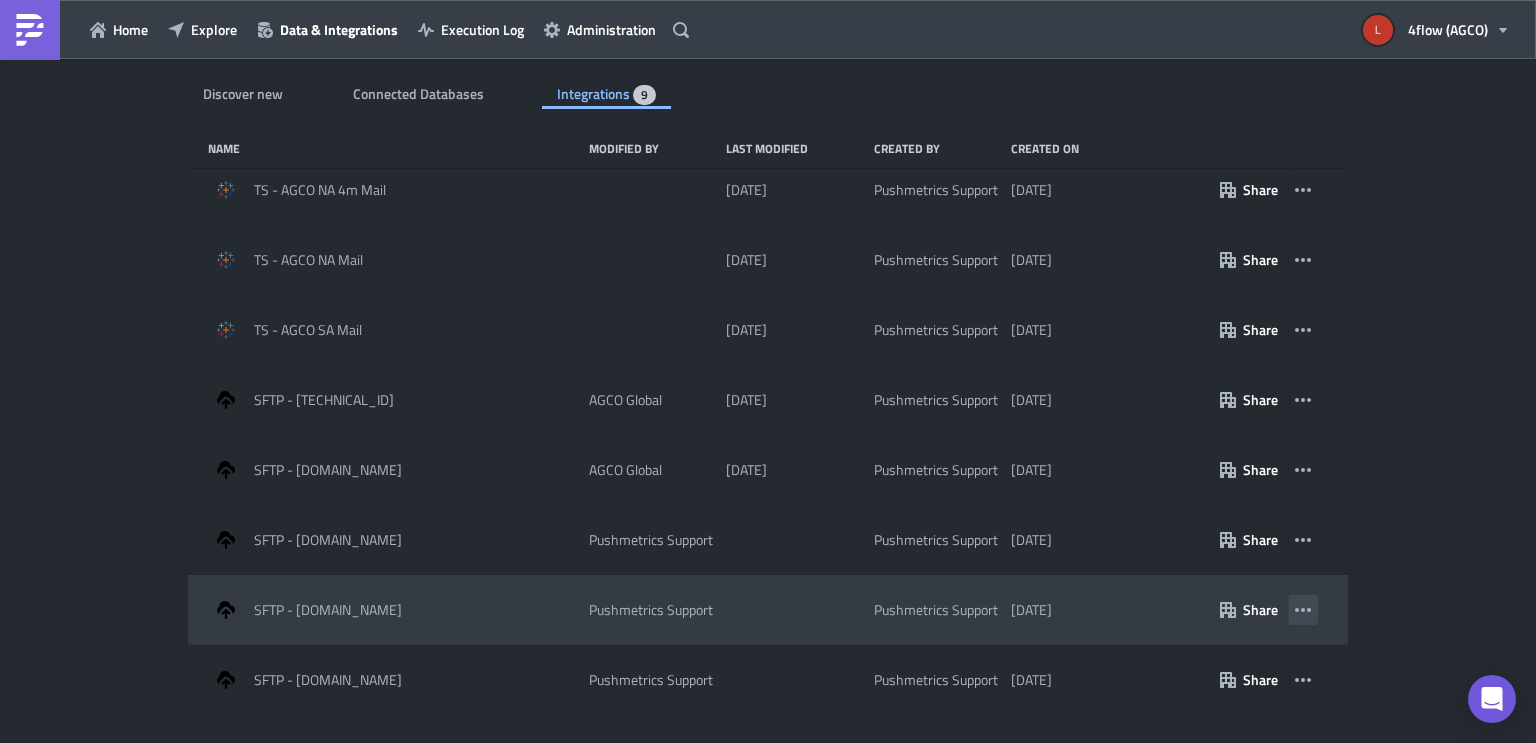 click 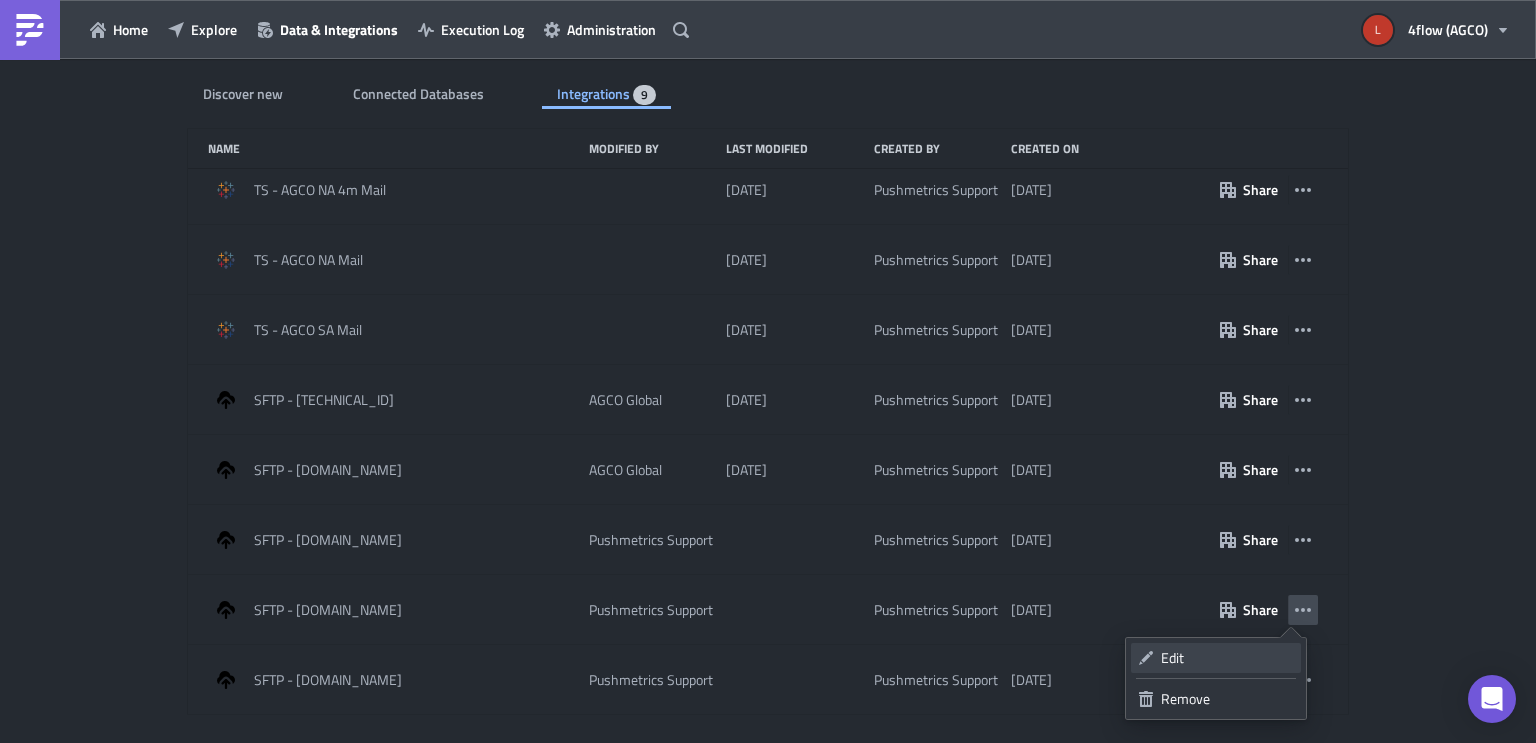 click on "Edit" at bounding box center (1227, 658) 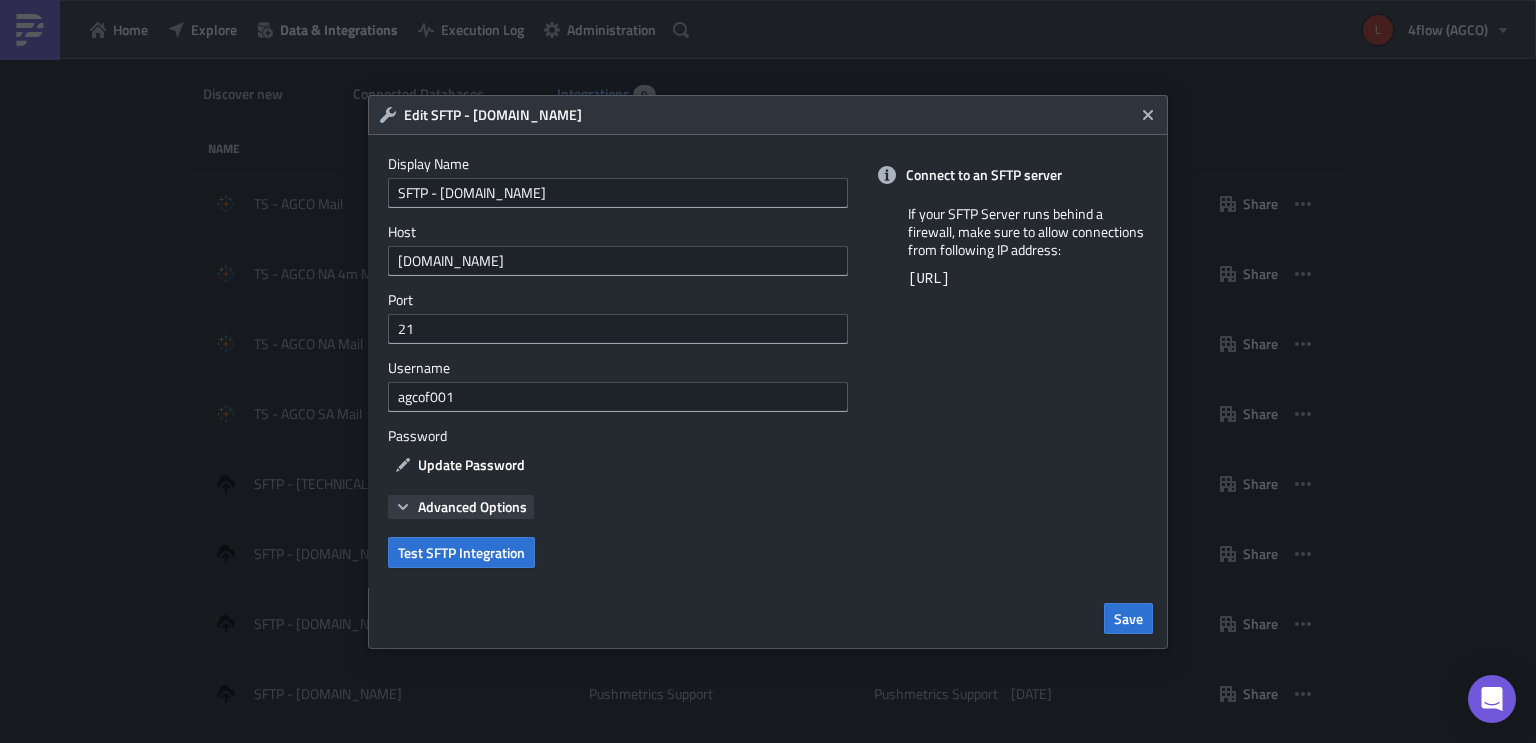 click on "Advanced Options" at bounding box center [472, 506] 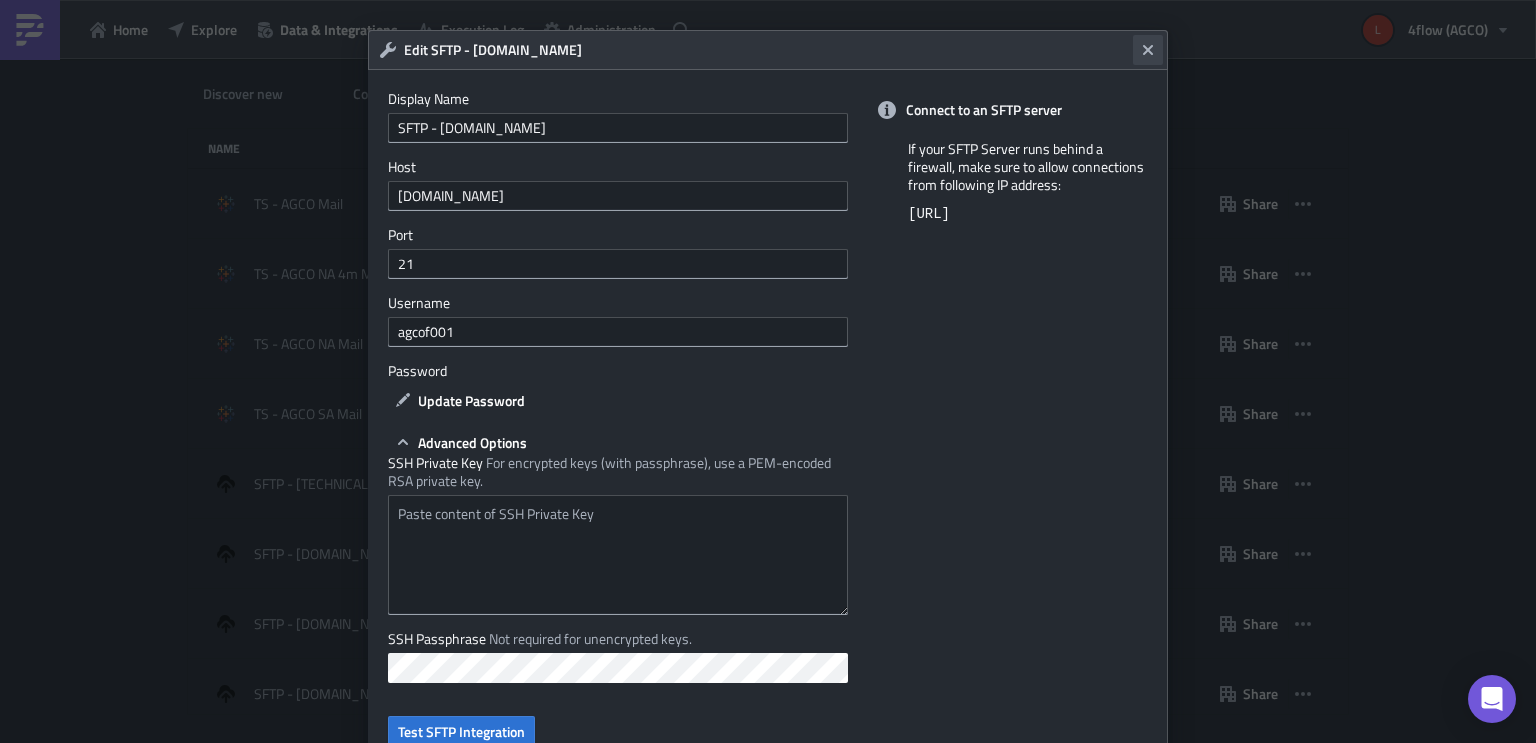 click 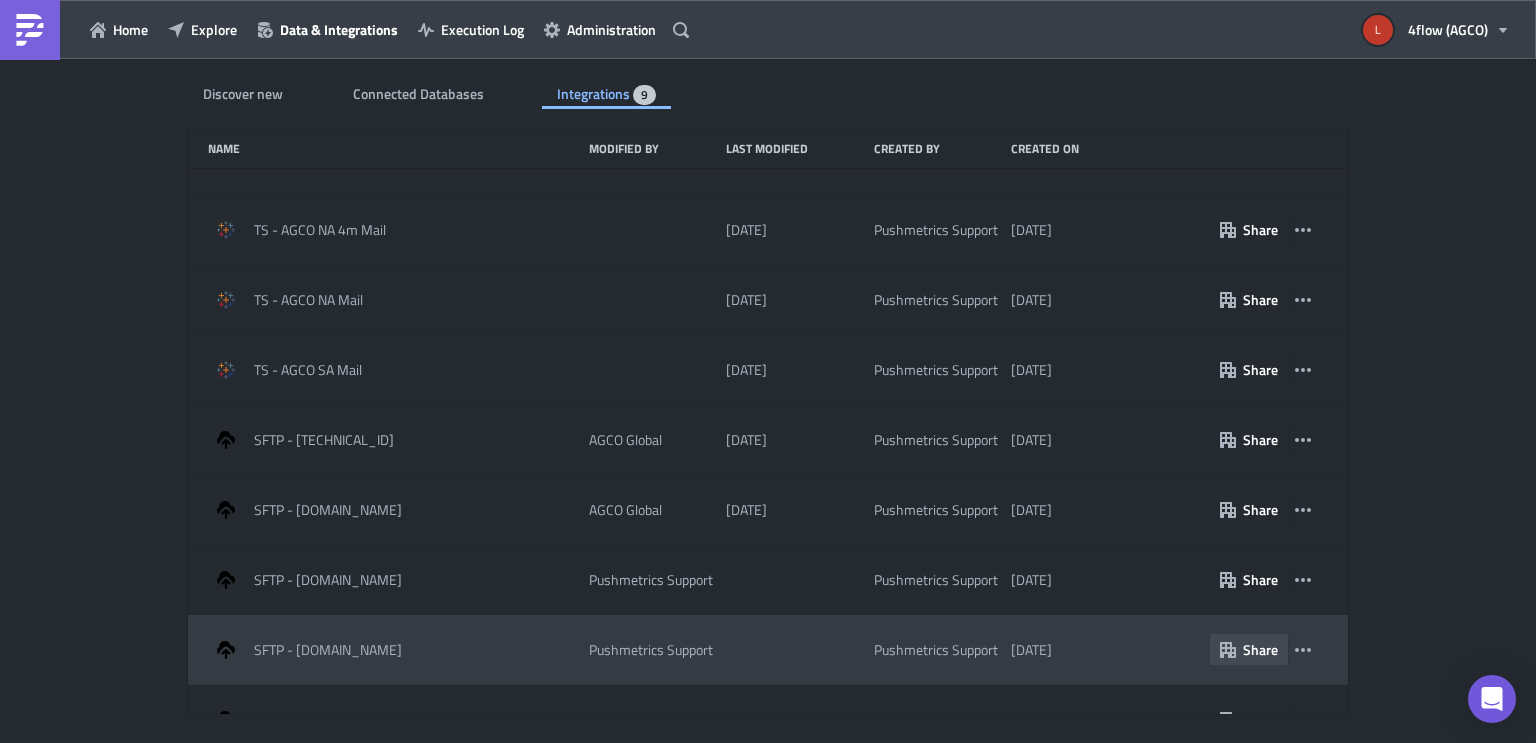 scroll, scrollTop: 84, scrollLeft: 0, axis: vertical 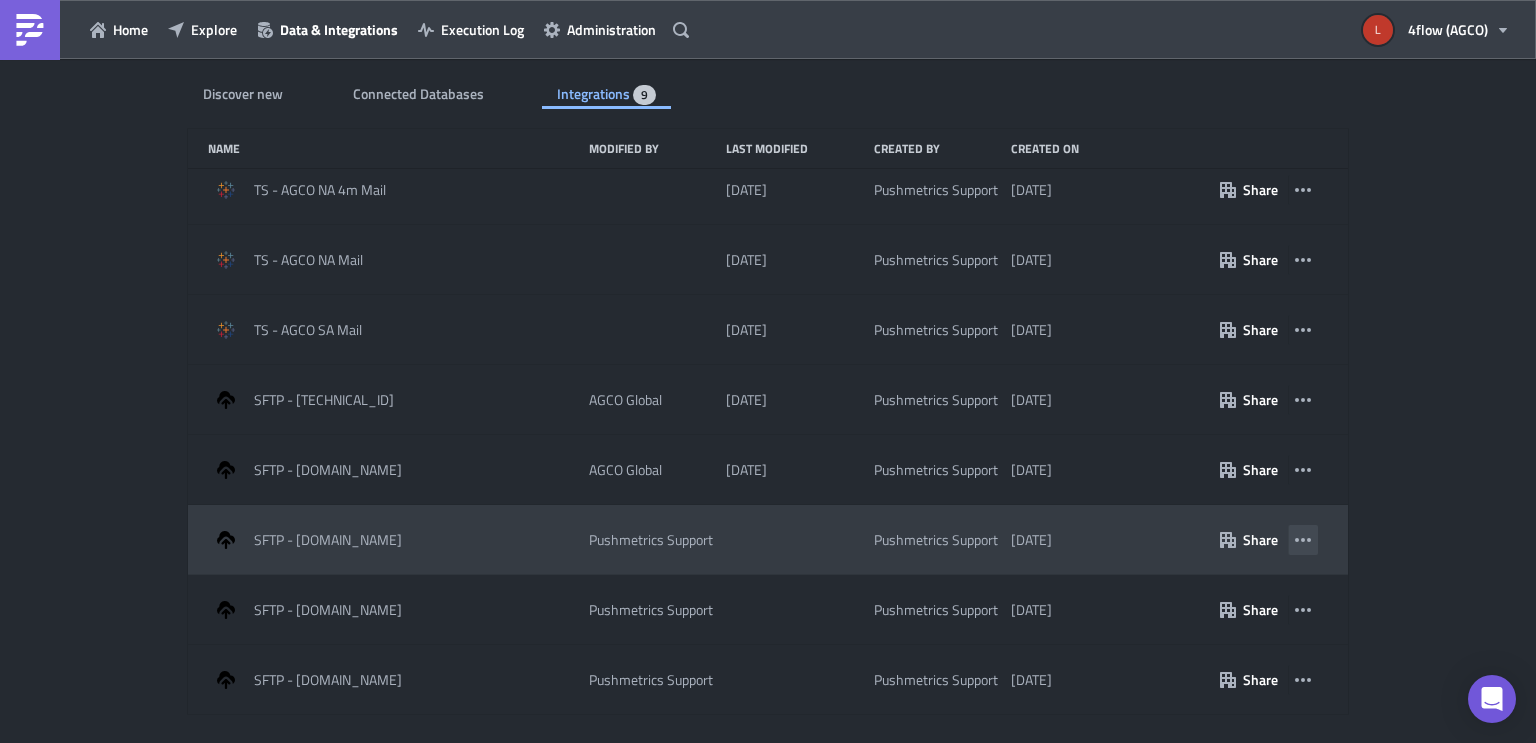 click at bounding box center (1303, 540) 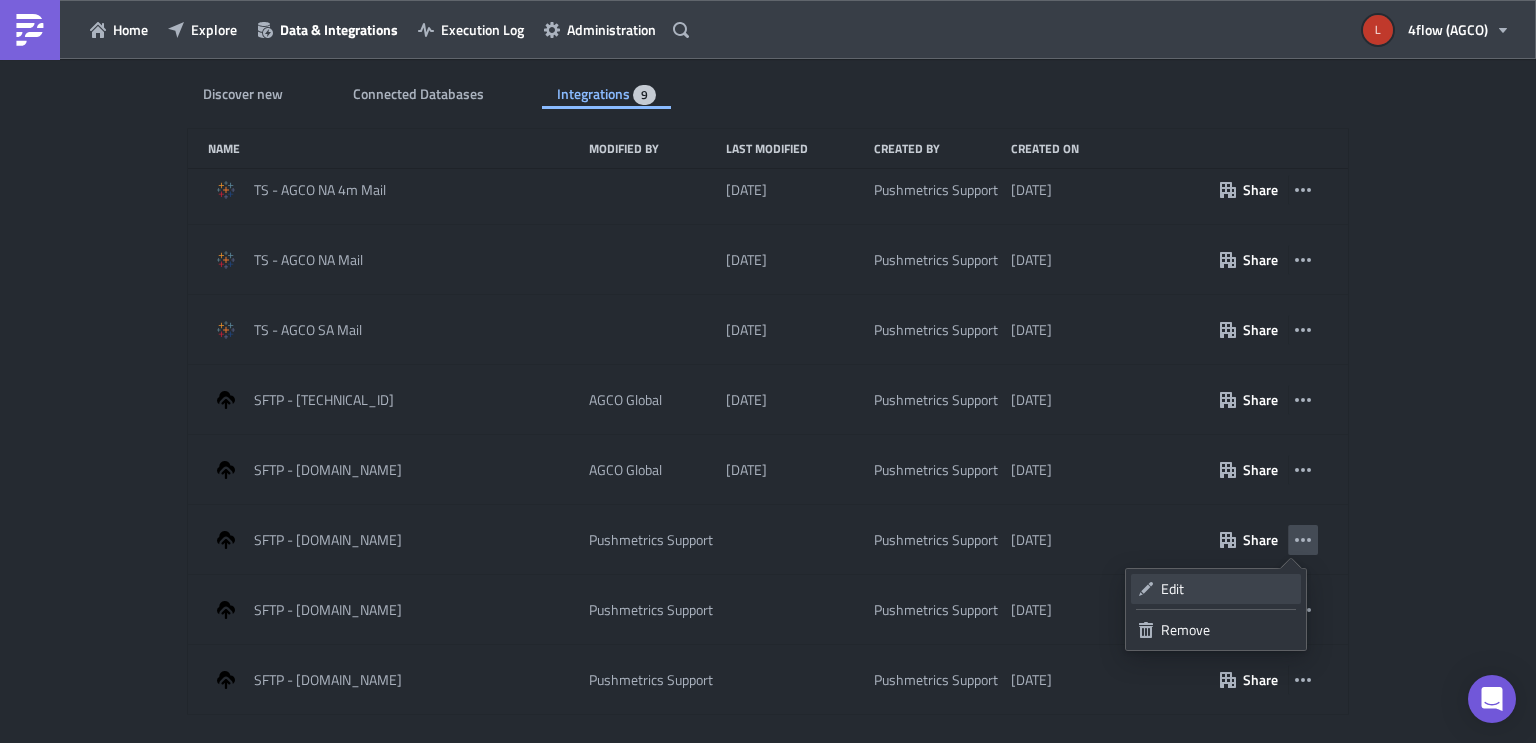 click on "Edit" at bounding box center [1227, 589] 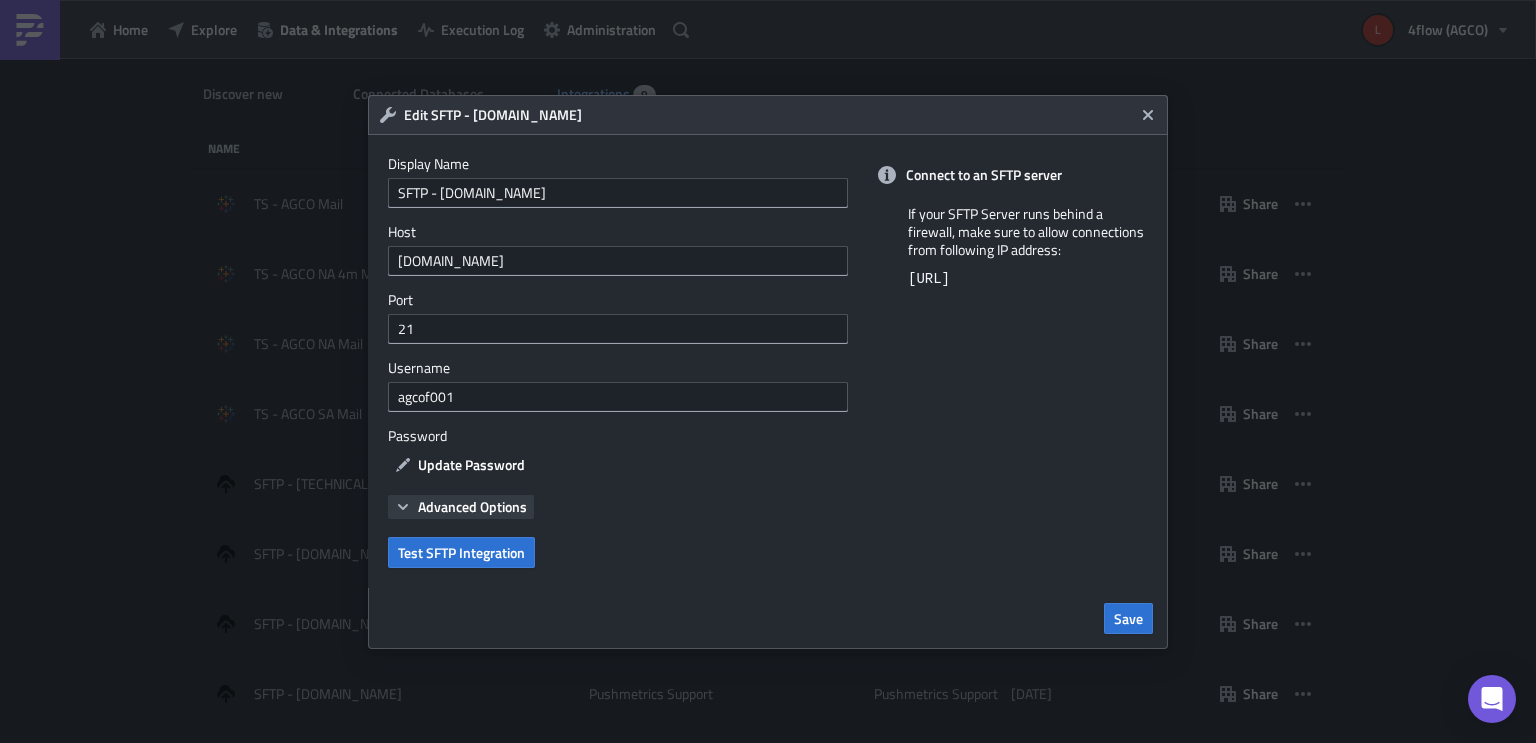 click on "Advanced Options" at bounding box center [472, 506] 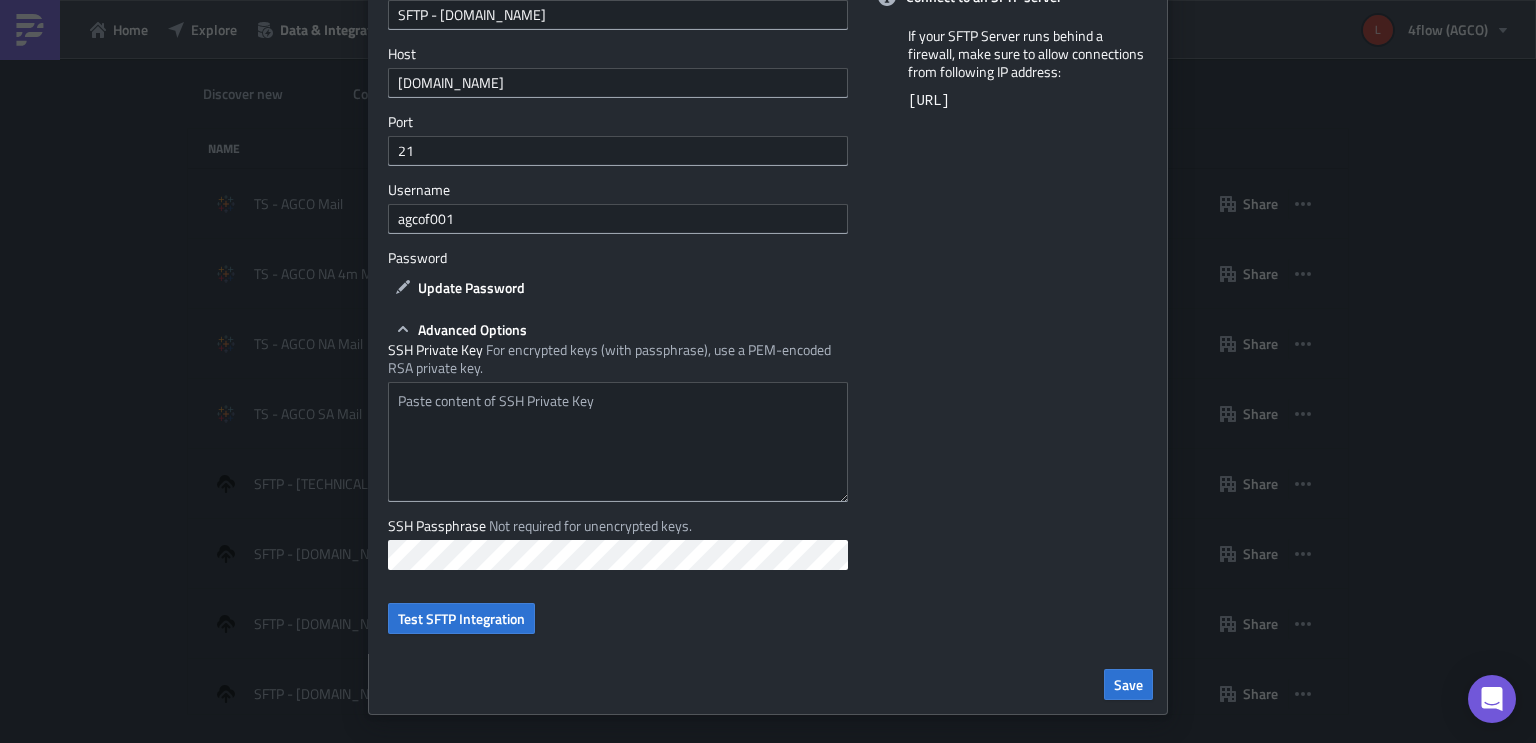 scroll, scrollTop: 116, scrollLeft: 0, axis: vertical 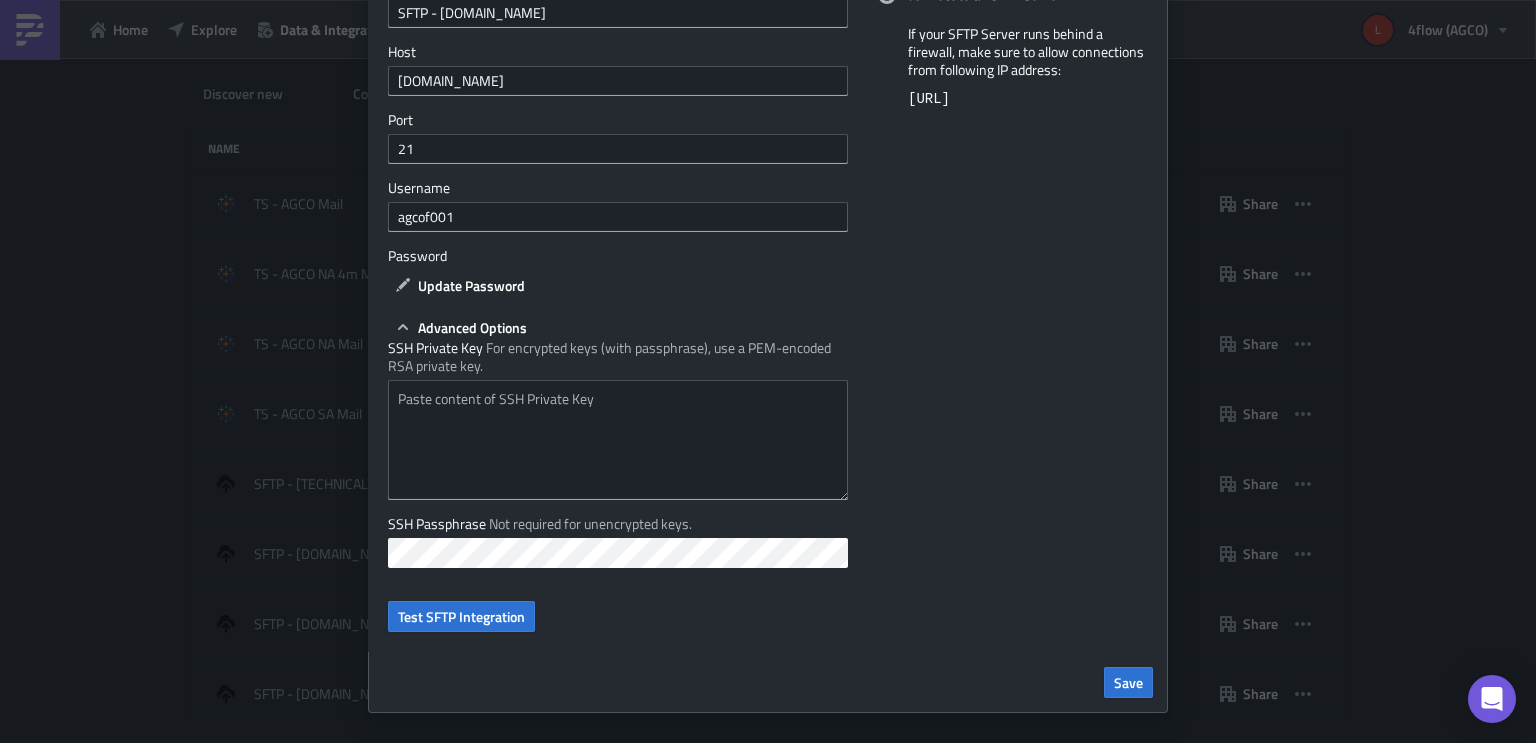 type 